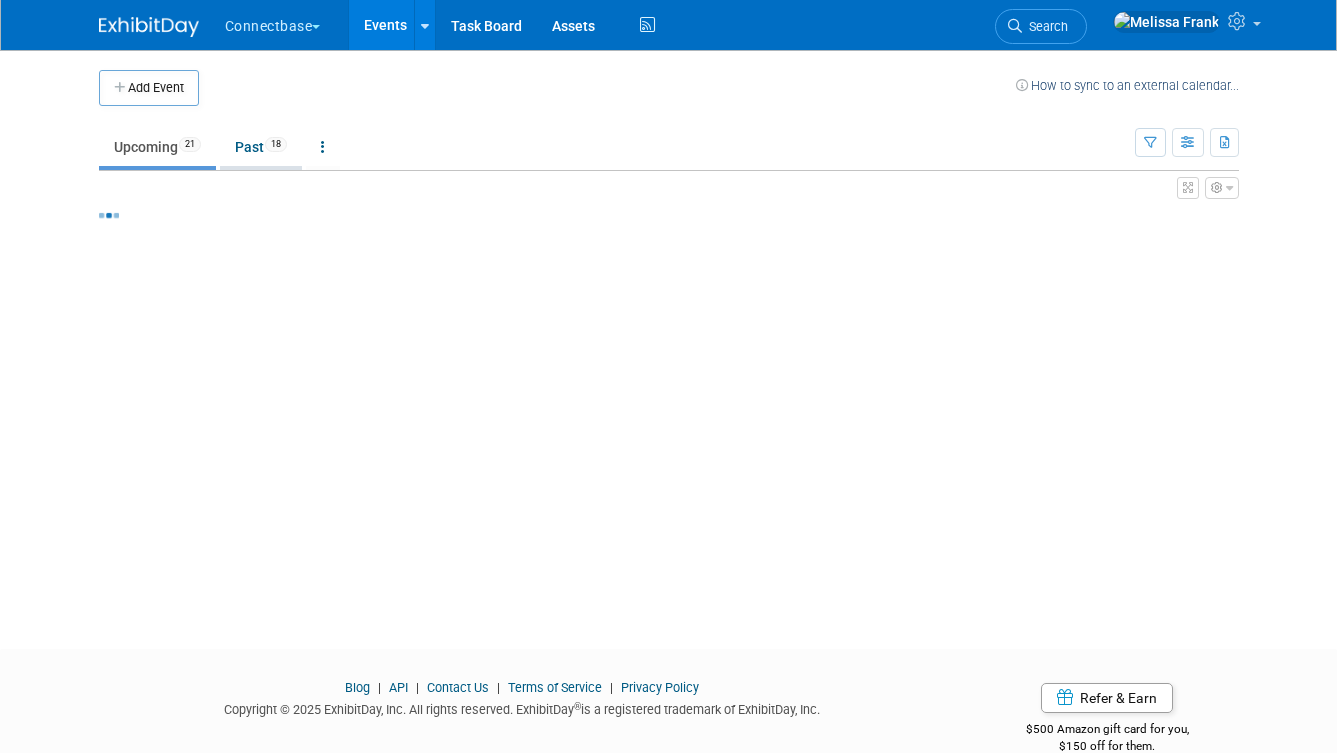 scroll, scrollTop: 0, scrollLeft: 0, axis: both 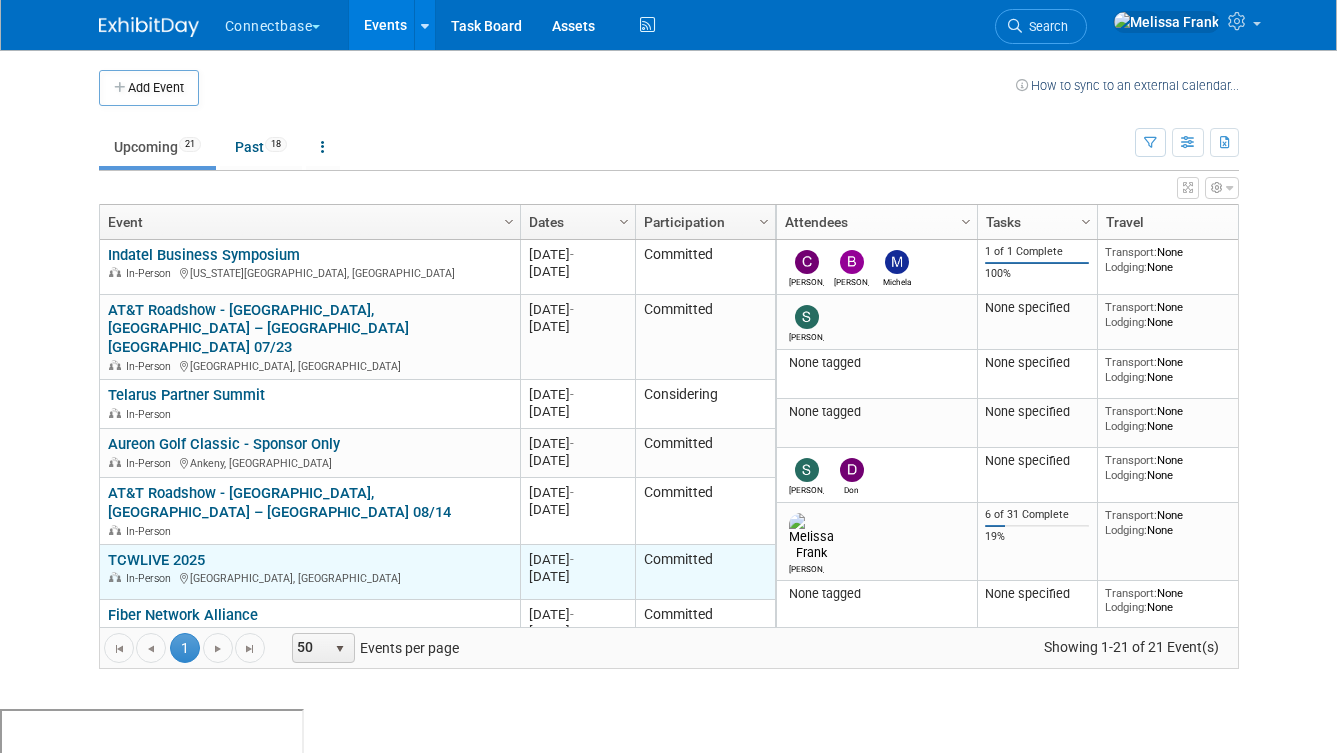 click on "TCWLIVE 2025" at bounding box center (156, 560) 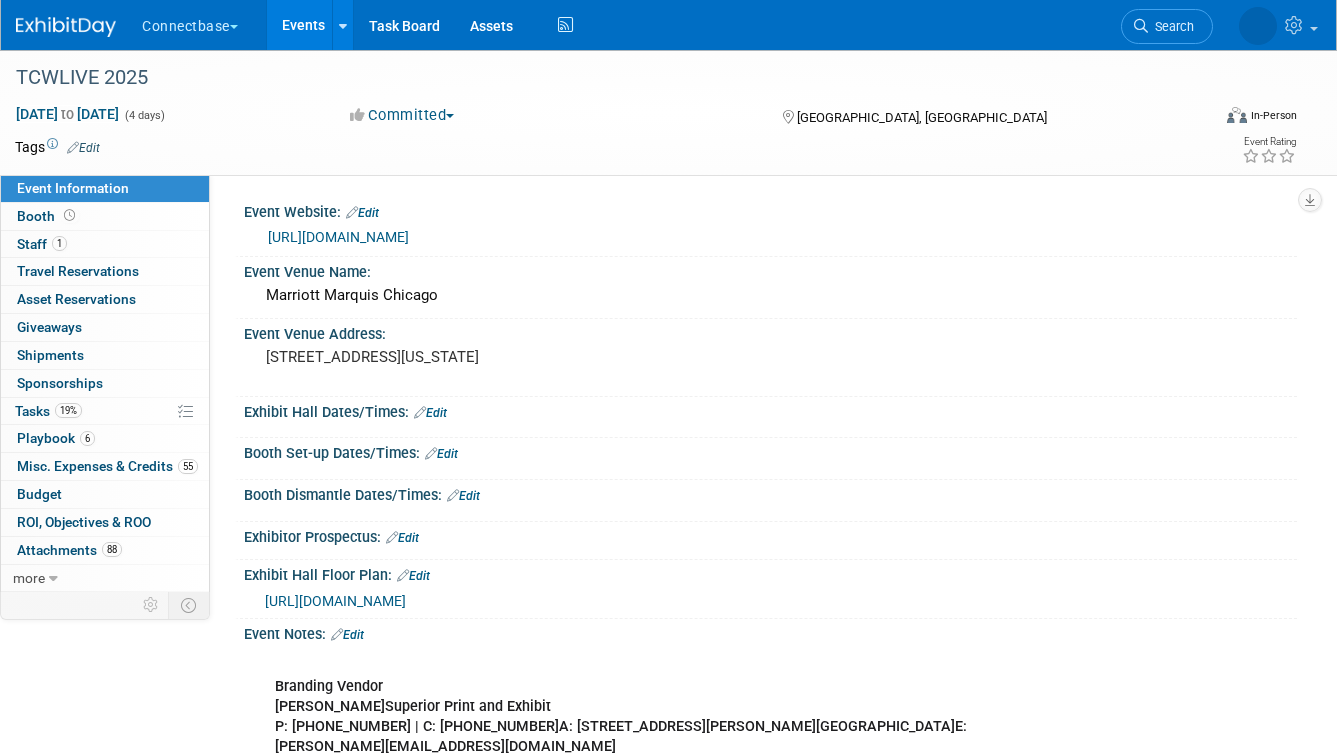 scroll, scrollTop: 0, scrollLeft: 0, axis: both 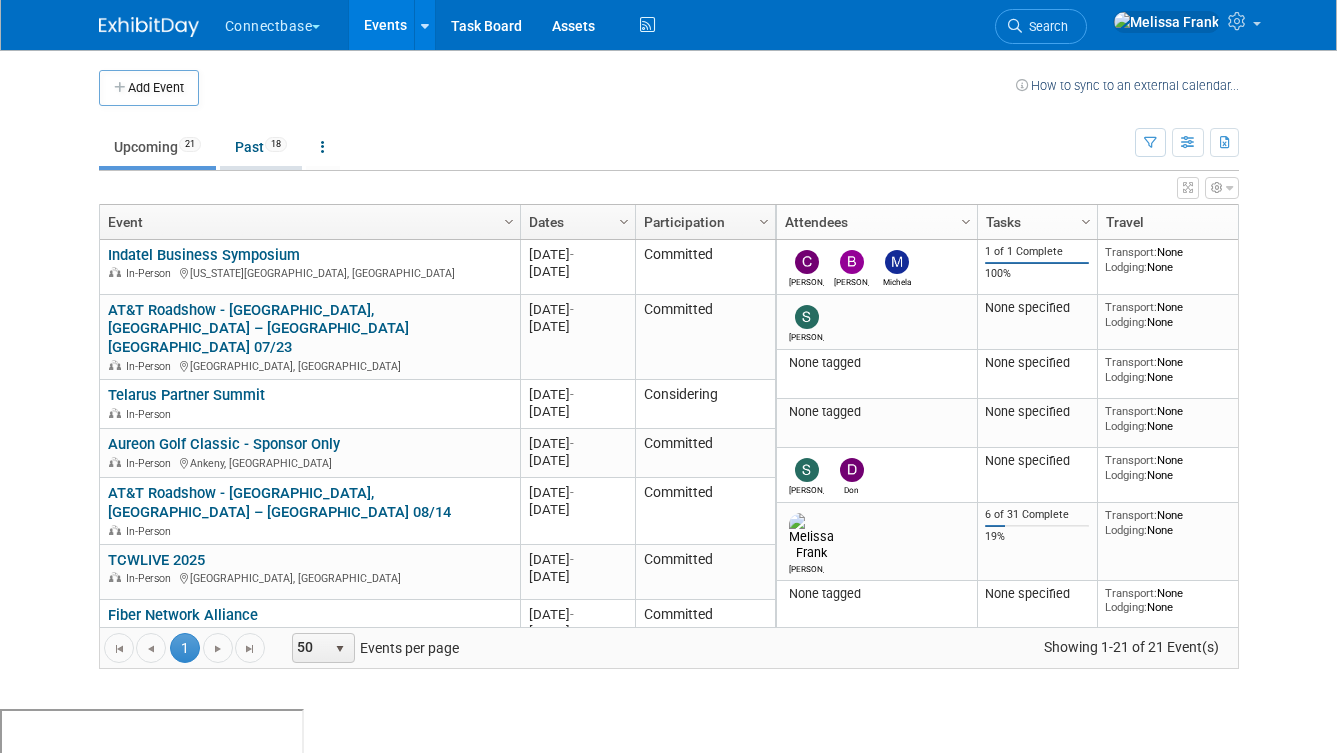 click on "Past
18" at bounding box center (261, 147) 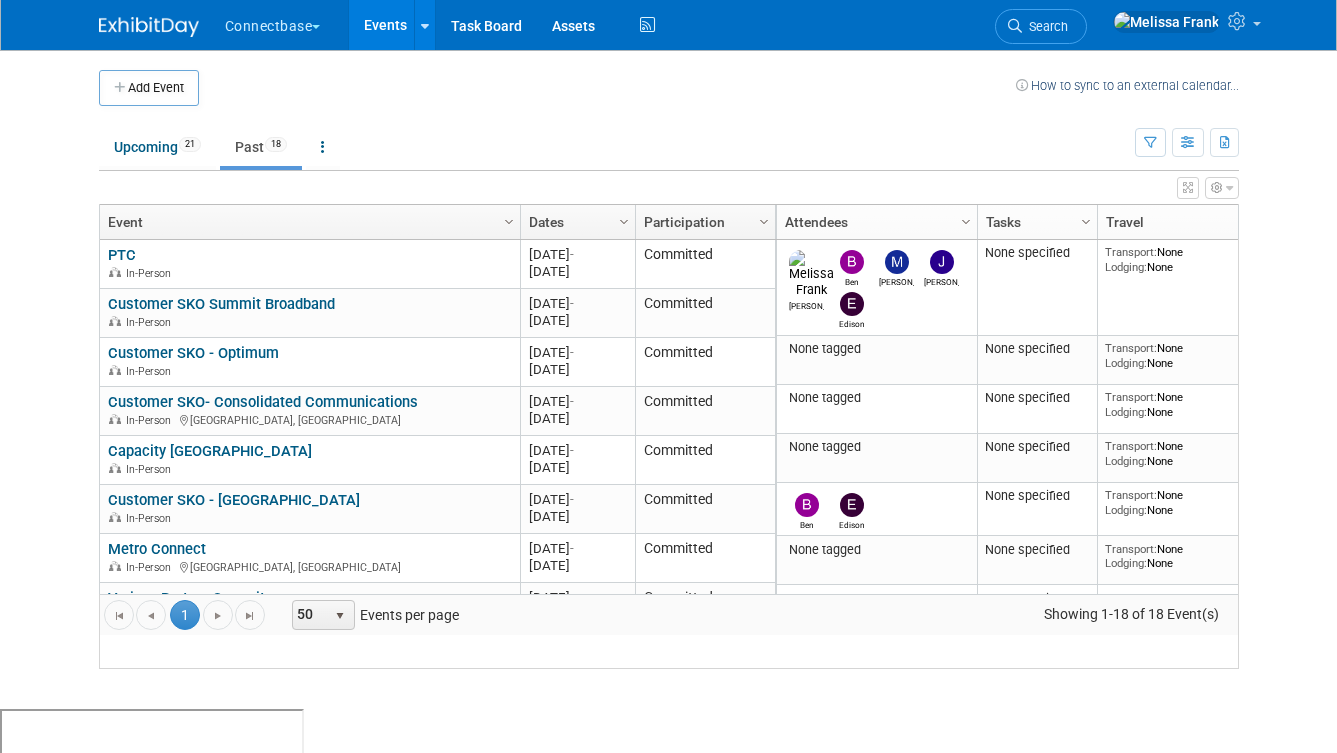scroll, scrollTop: 0, scrollLeft: 0, axis: both 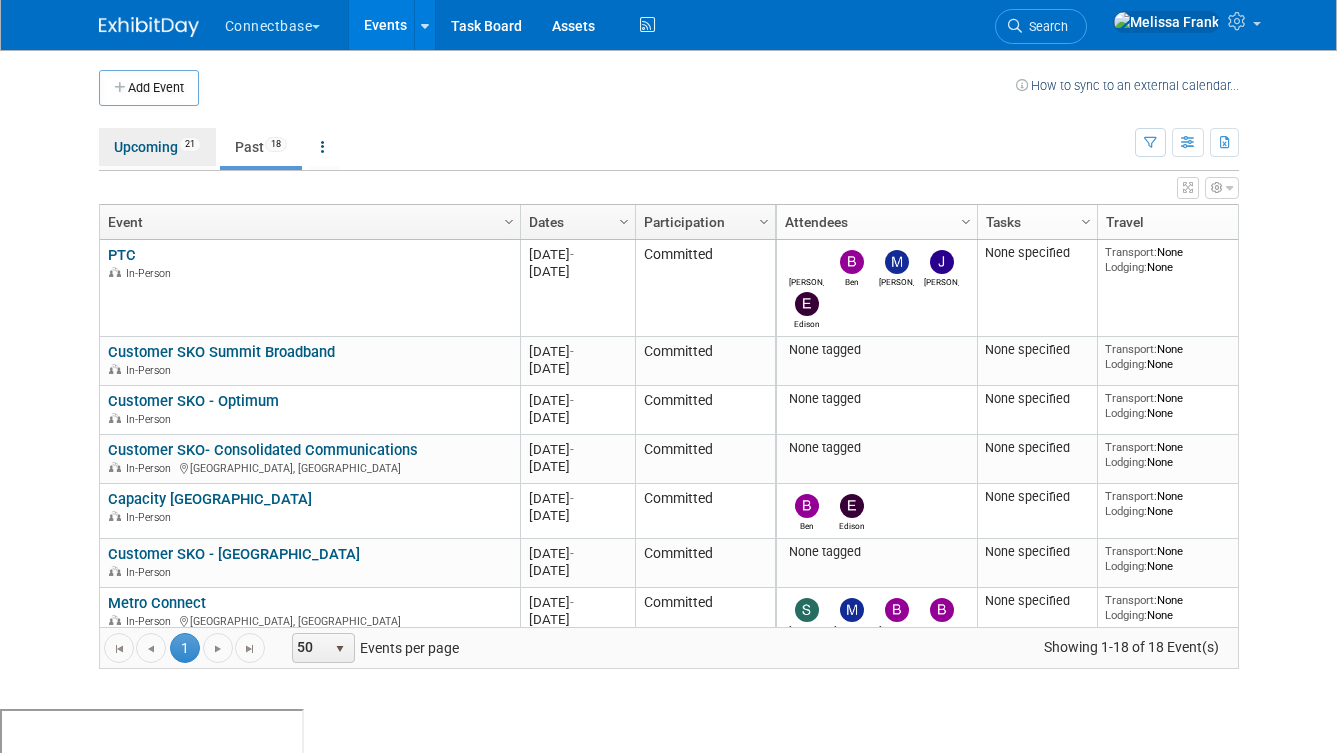 click on "Upcoming
21" at bounding box center (157, 147) 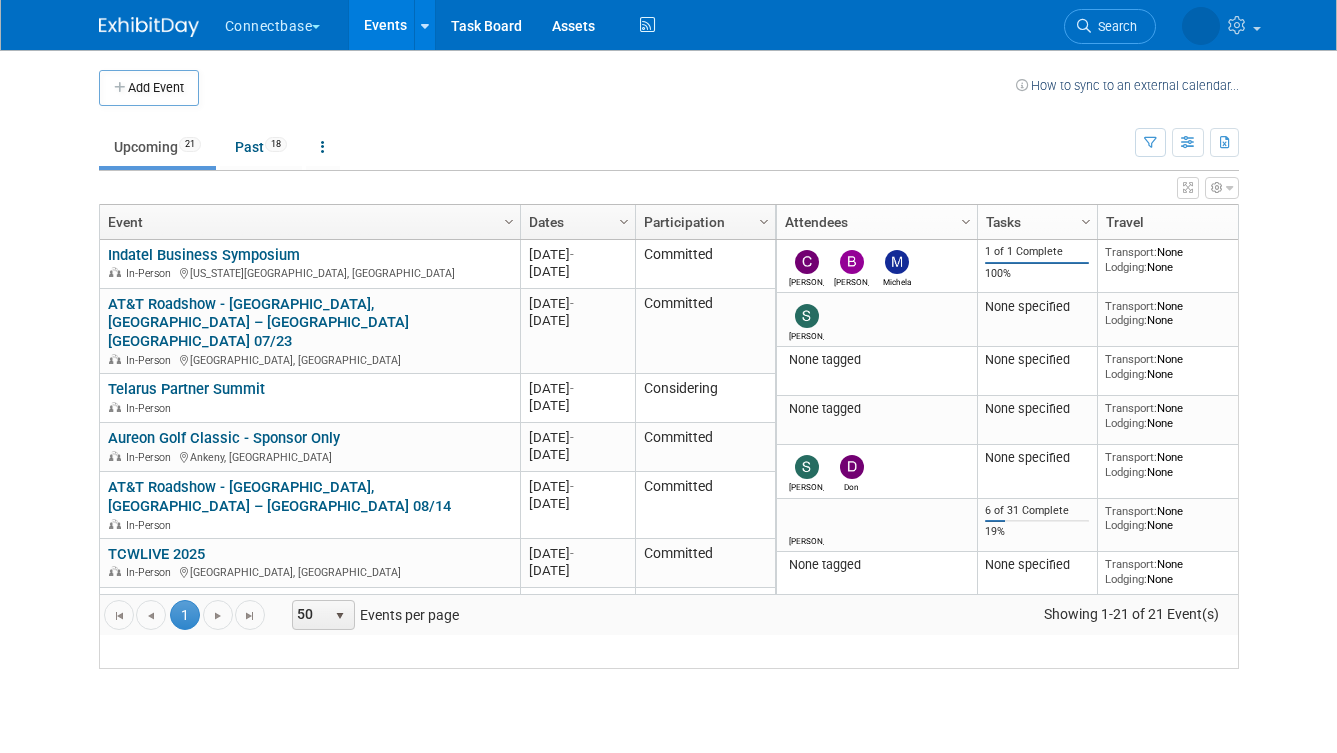 scroll, scrollTop: 0, scrollLeft: 0, axis: both 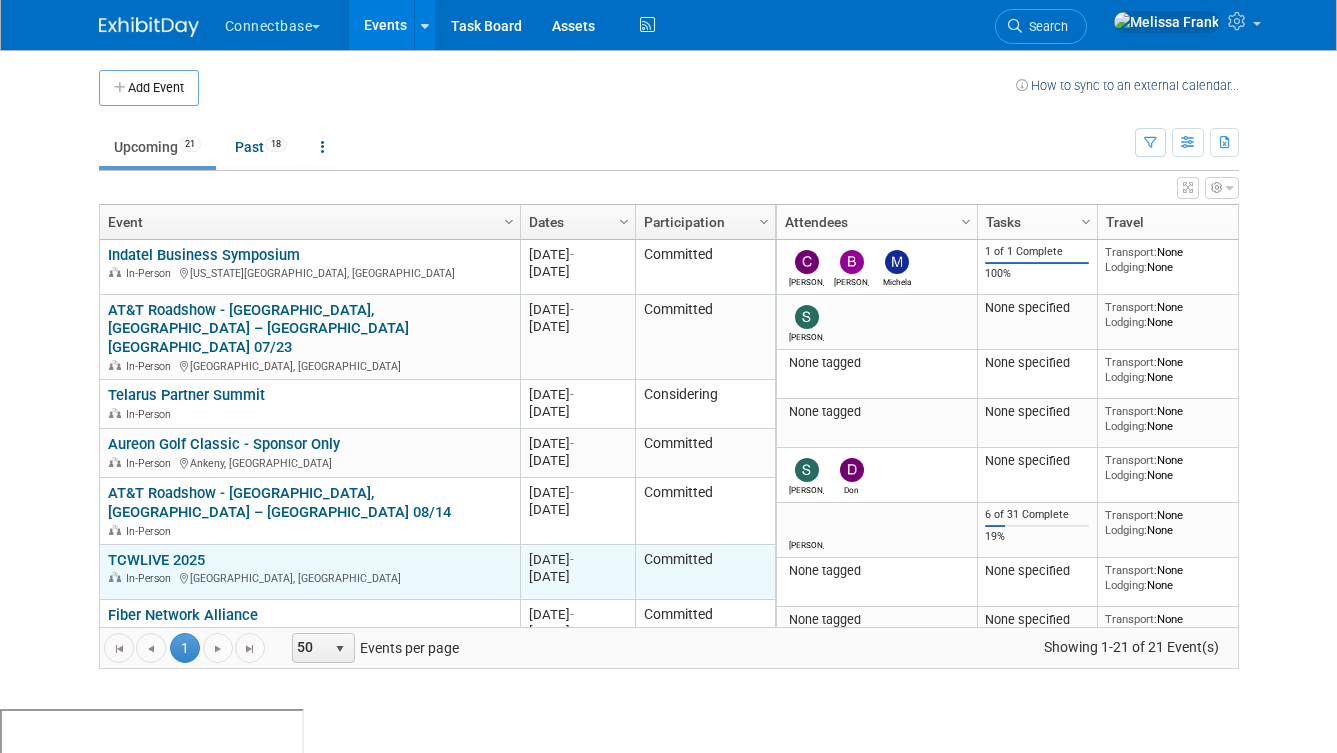 click on "TCWLIVE 2025" at bounding box center [156, 560] 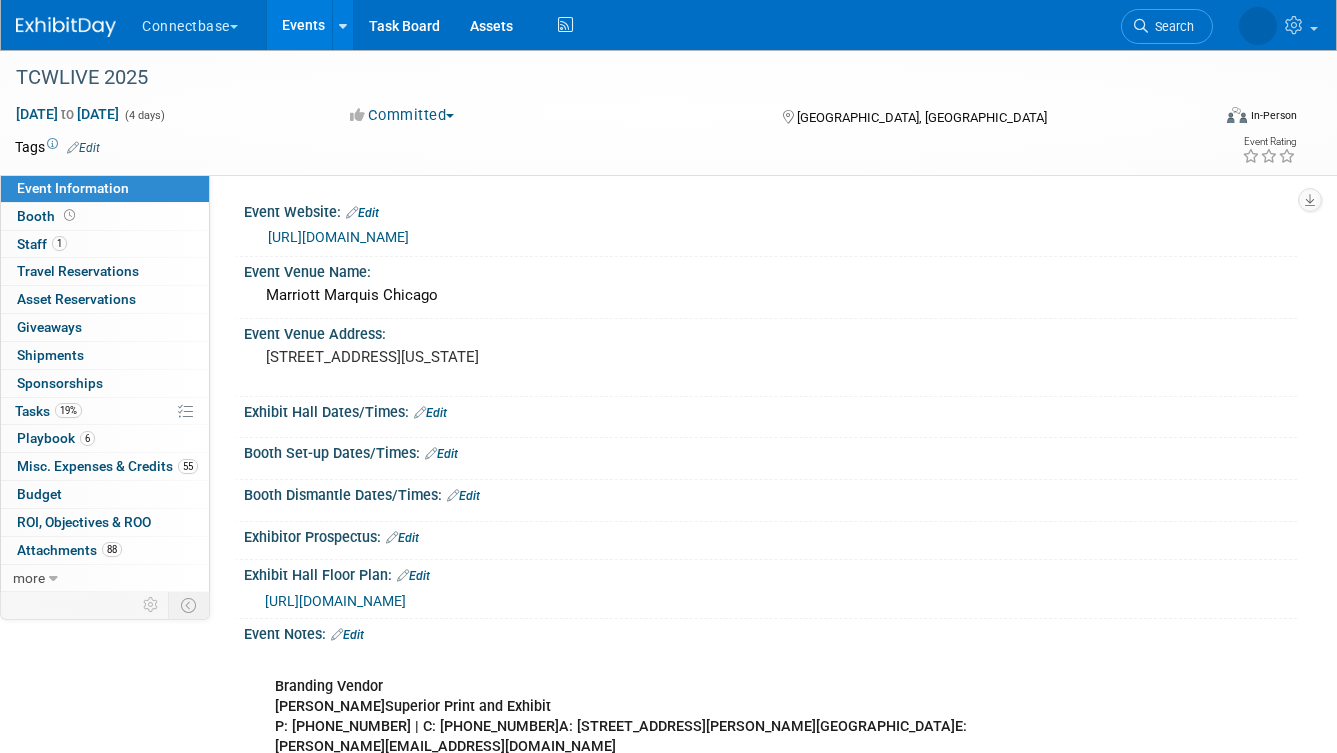 scroll, scrollTop: 0, scrollLeft: 0, axis: both 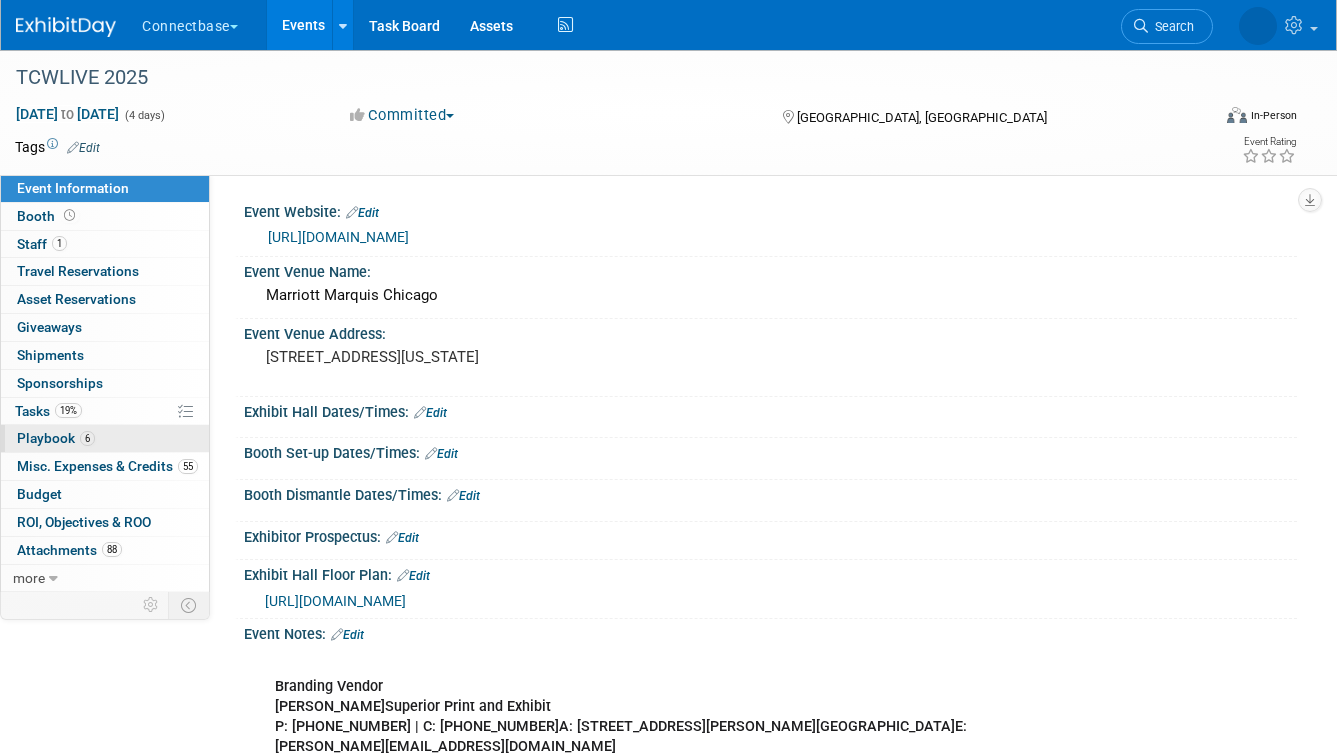 click on "Playbook 6" at bounding box center (56, 438) 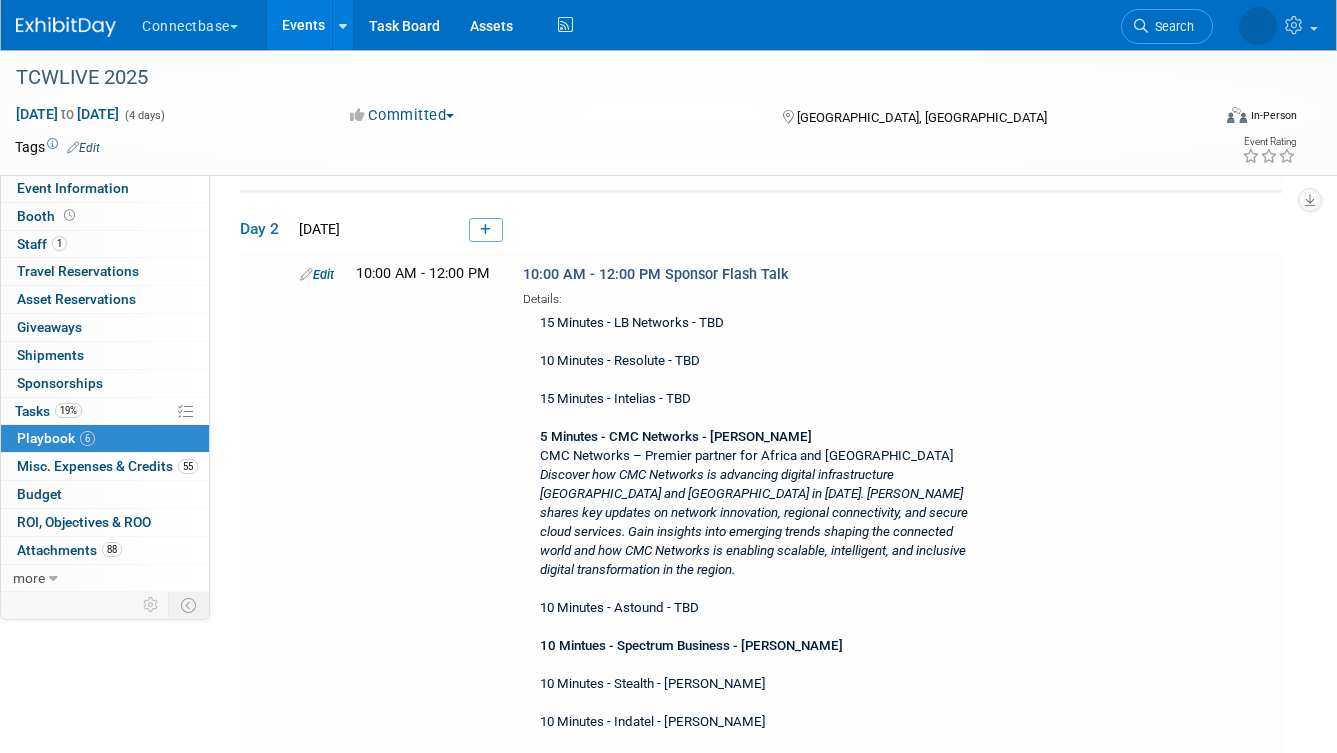 scroll, scrollTop: 593, scrollLeft: 0, axis: vertical 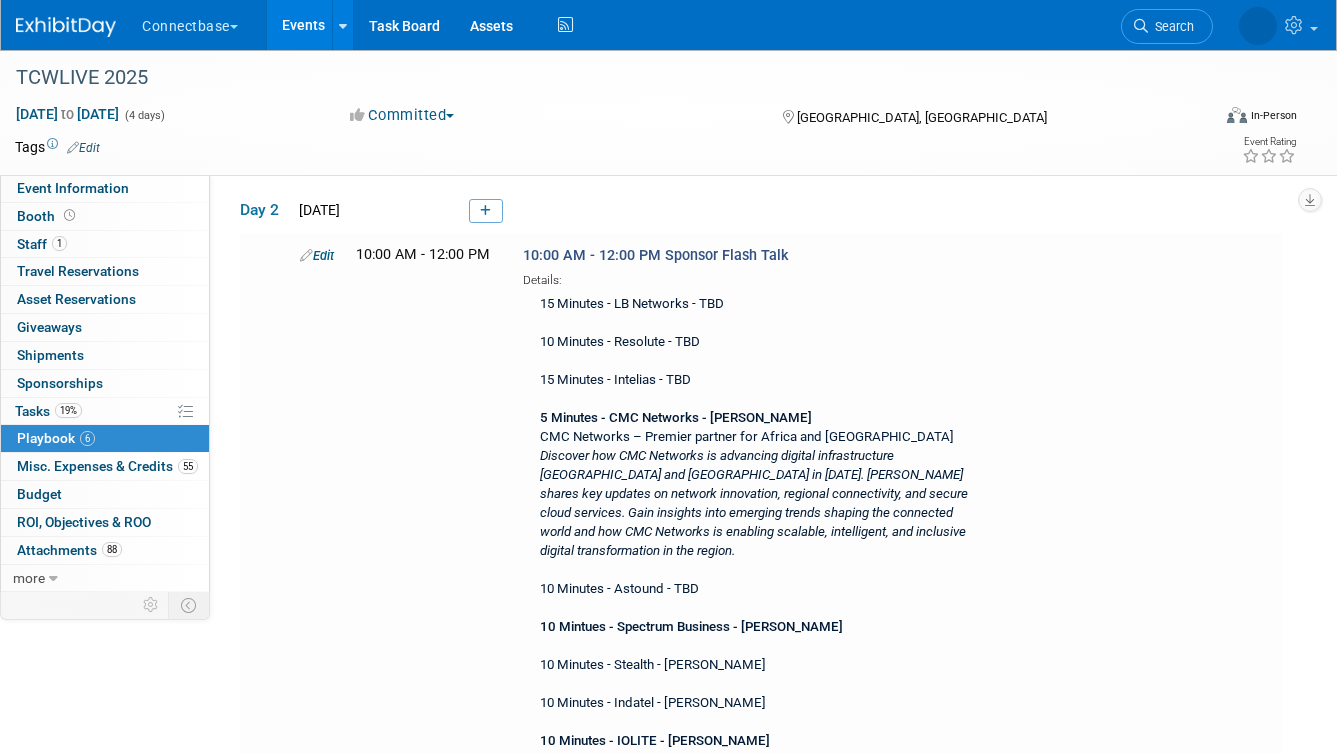 click on "Events" at bounding box center [303, 25] 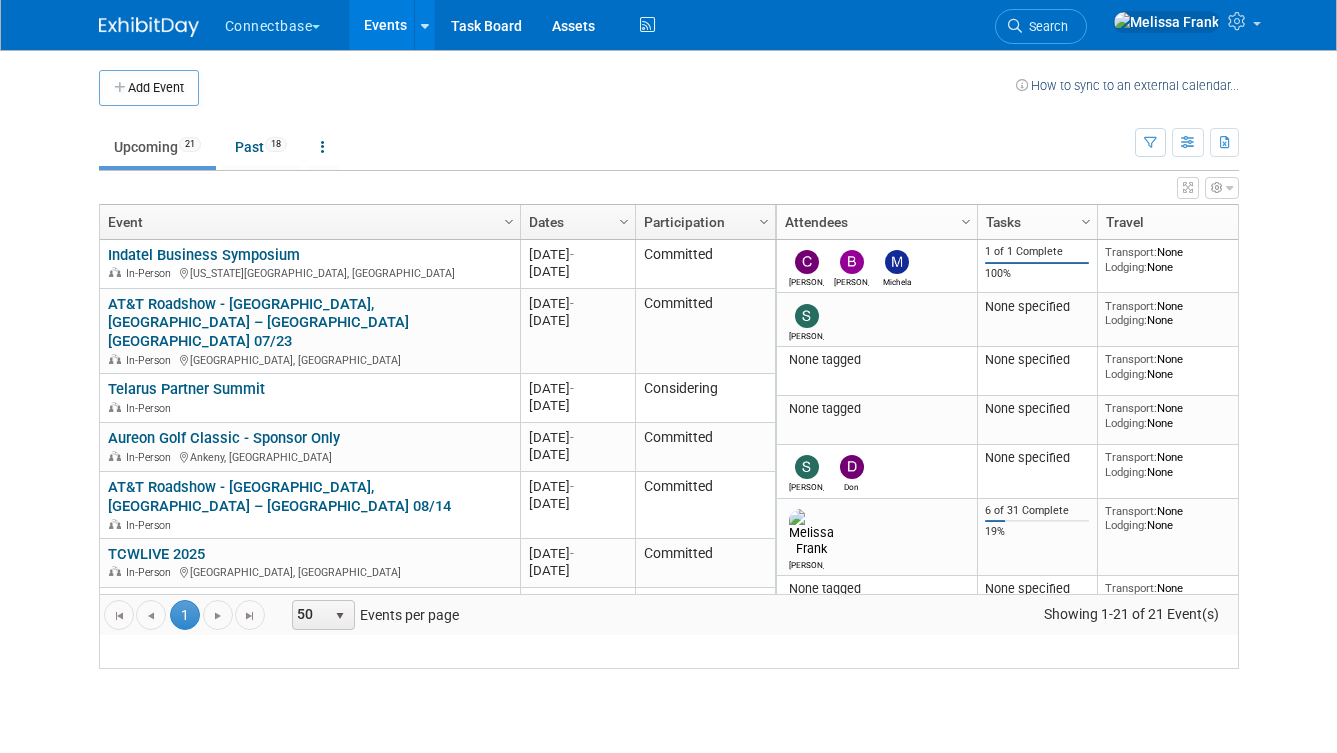 scroll, scrollTop: 0, scrollLeft: 0, axis: both 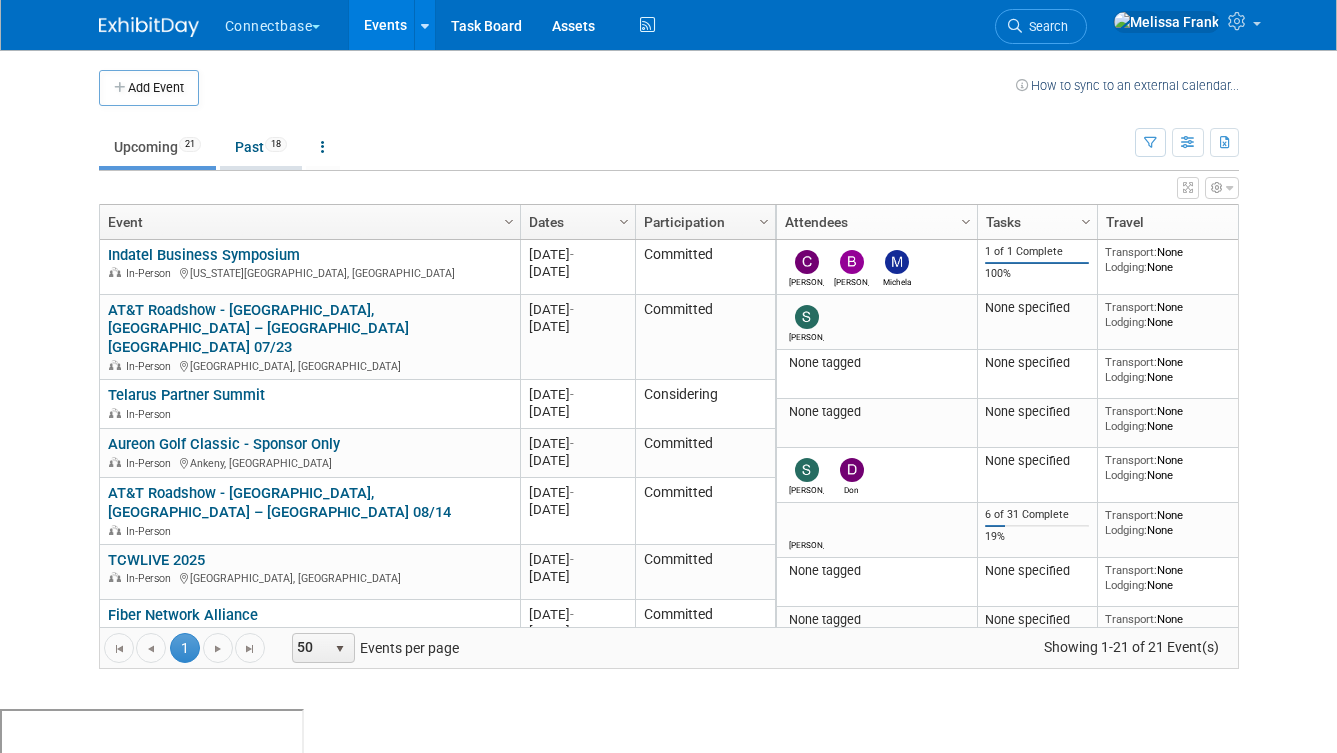 click on "Past
18" at bounding box center [261, 147] 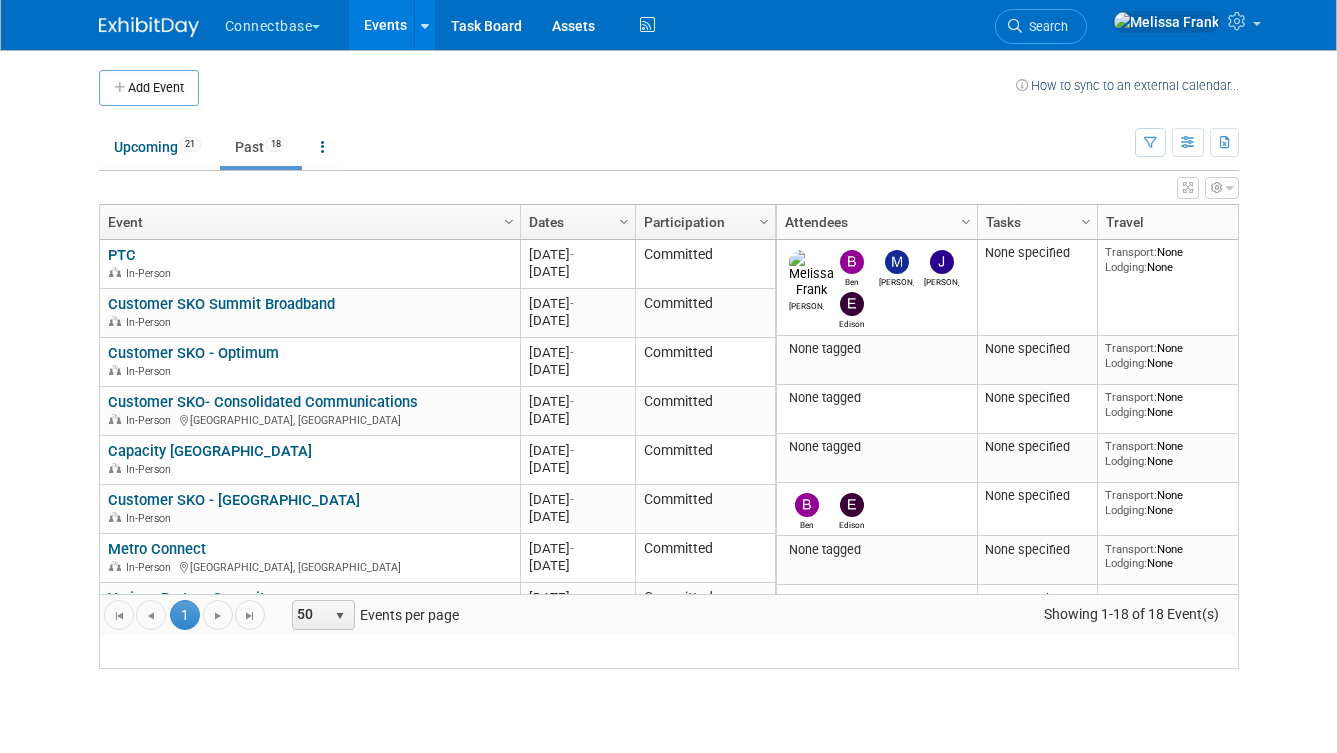 scroll, scrollTop: 0, scrollLeft: 0, axis: both 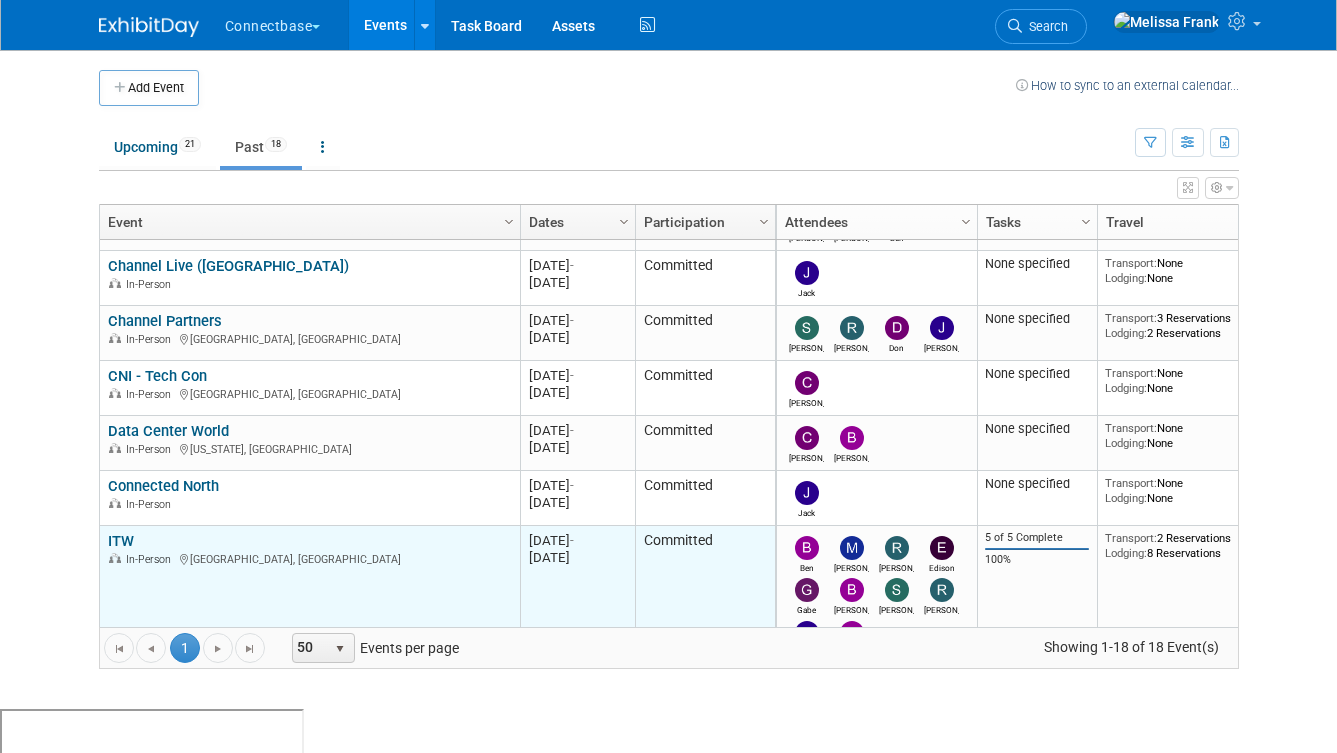 click on "ITW" at bounding box center [121, 541] 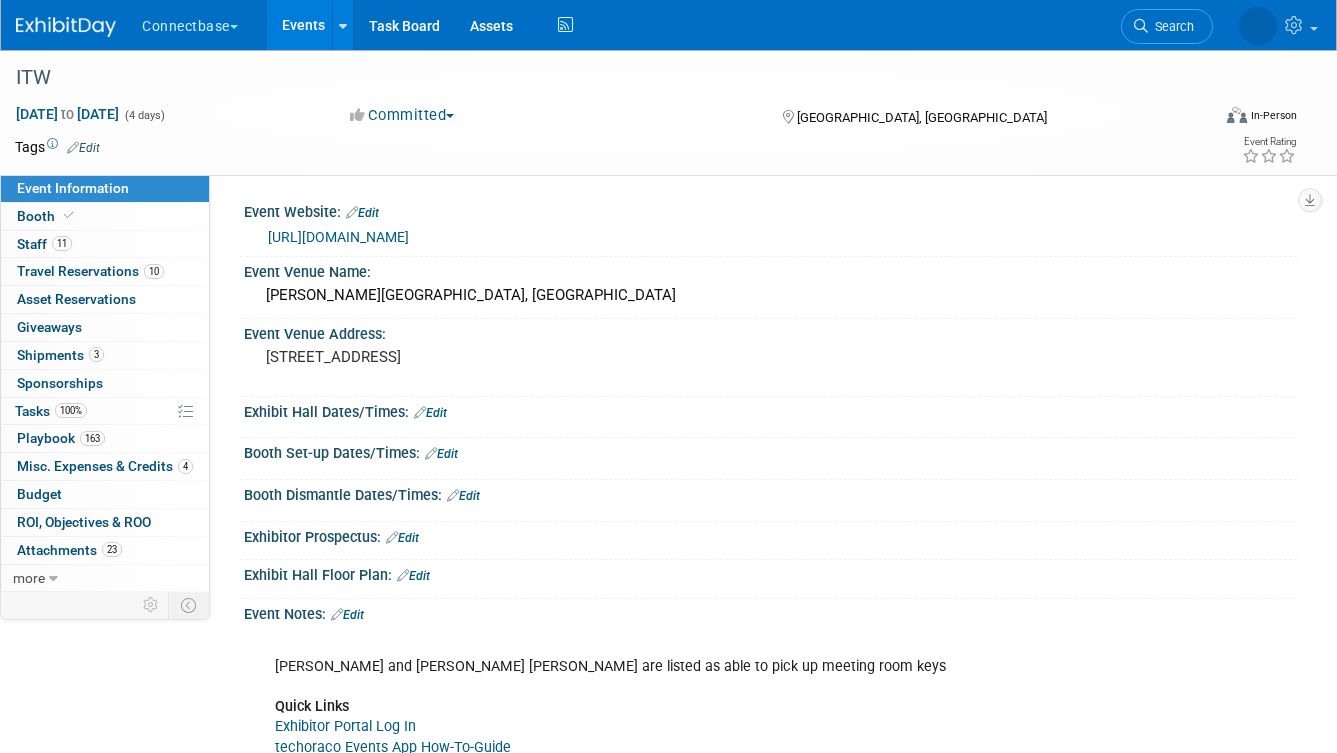 scroll, scrollTop: 0, scrollLeft: 0, axis: both 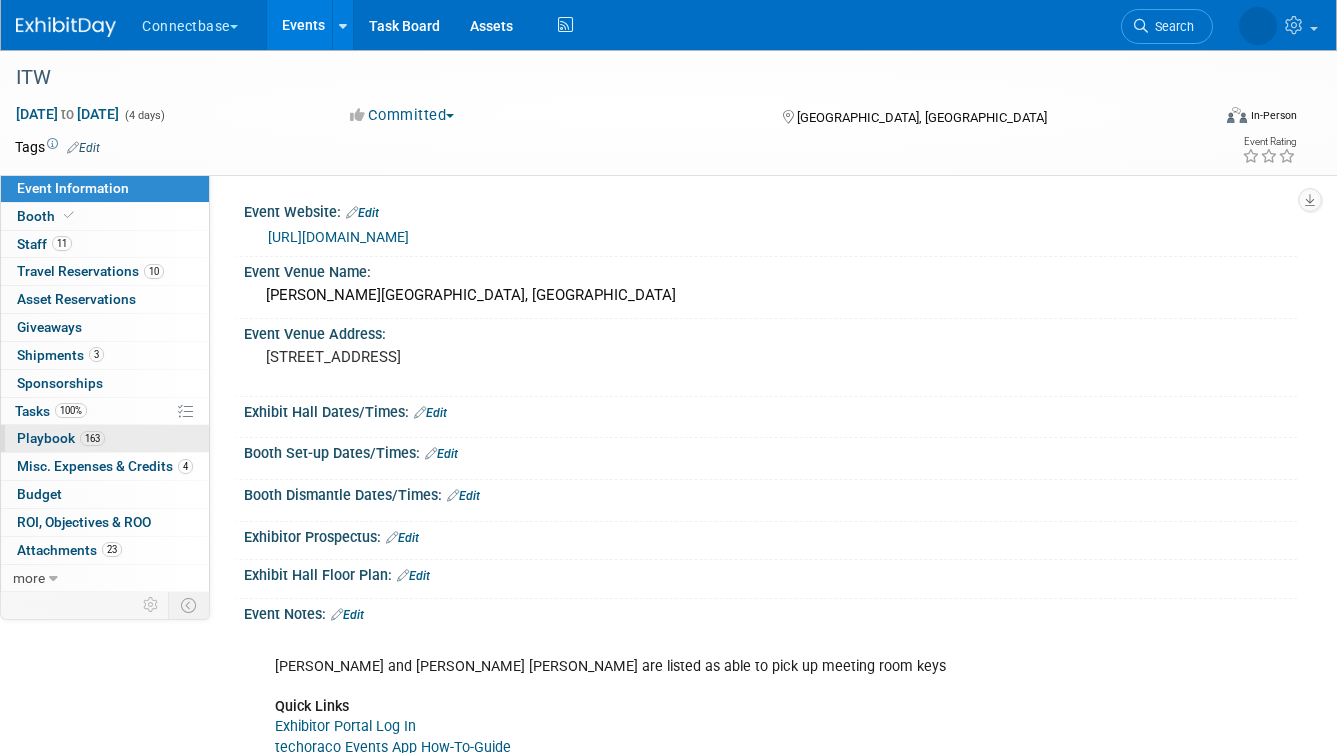 click on "163" at bounding box center (92, 438) 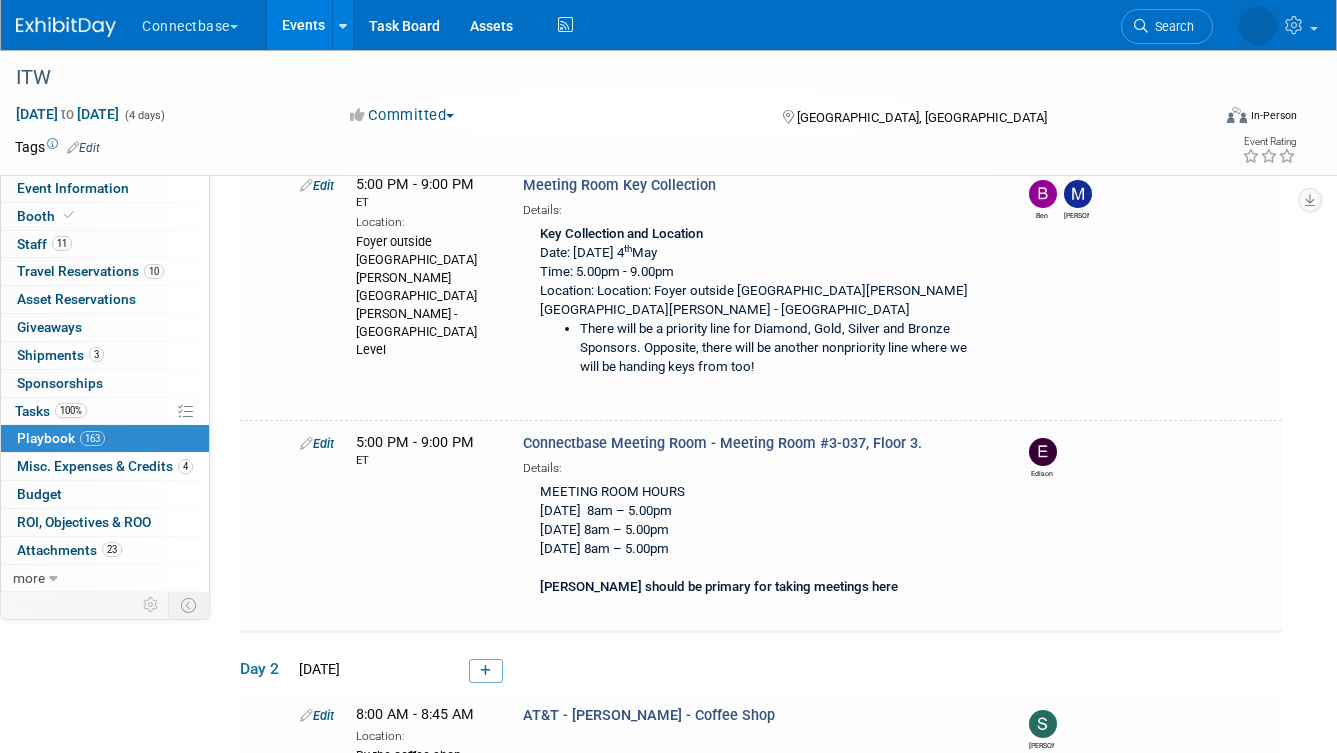 scroll, scrollTop: 526, scrollLeft: 0, axis: vertical 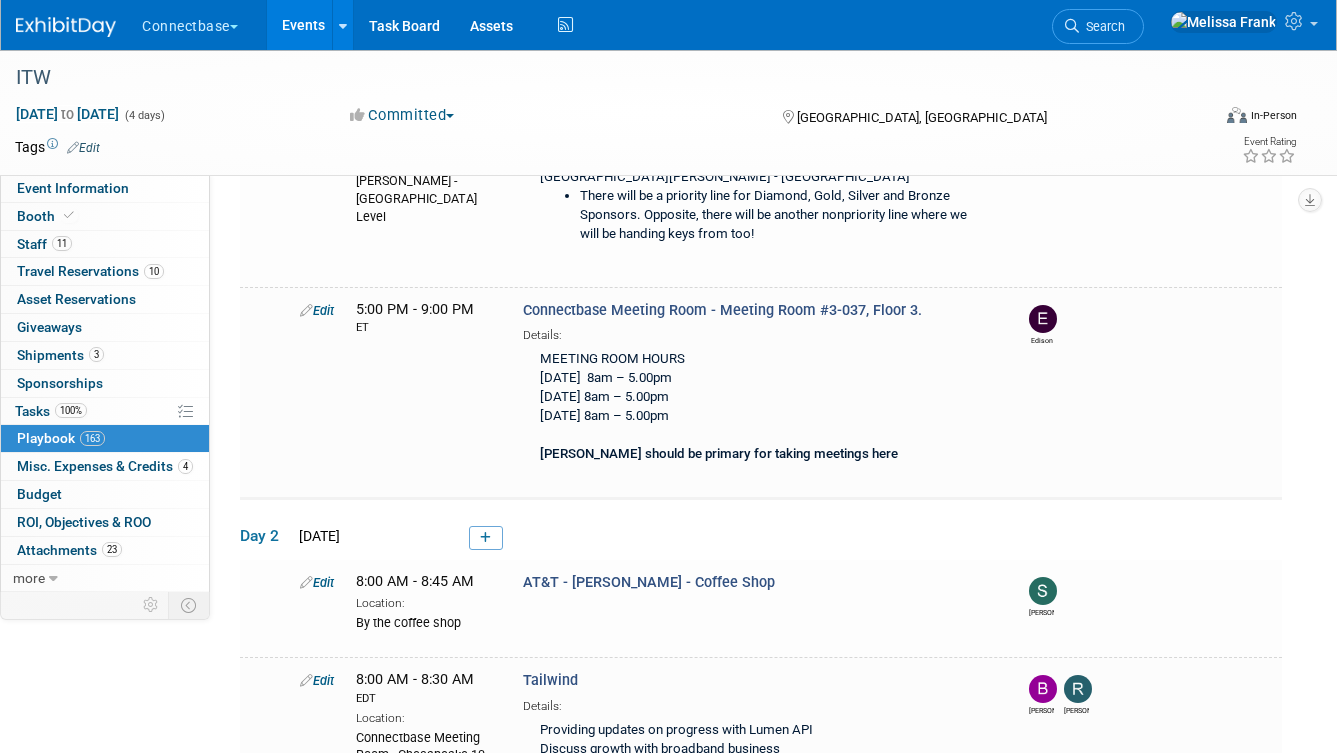 click on "Events" at bounding box center (303, 25) 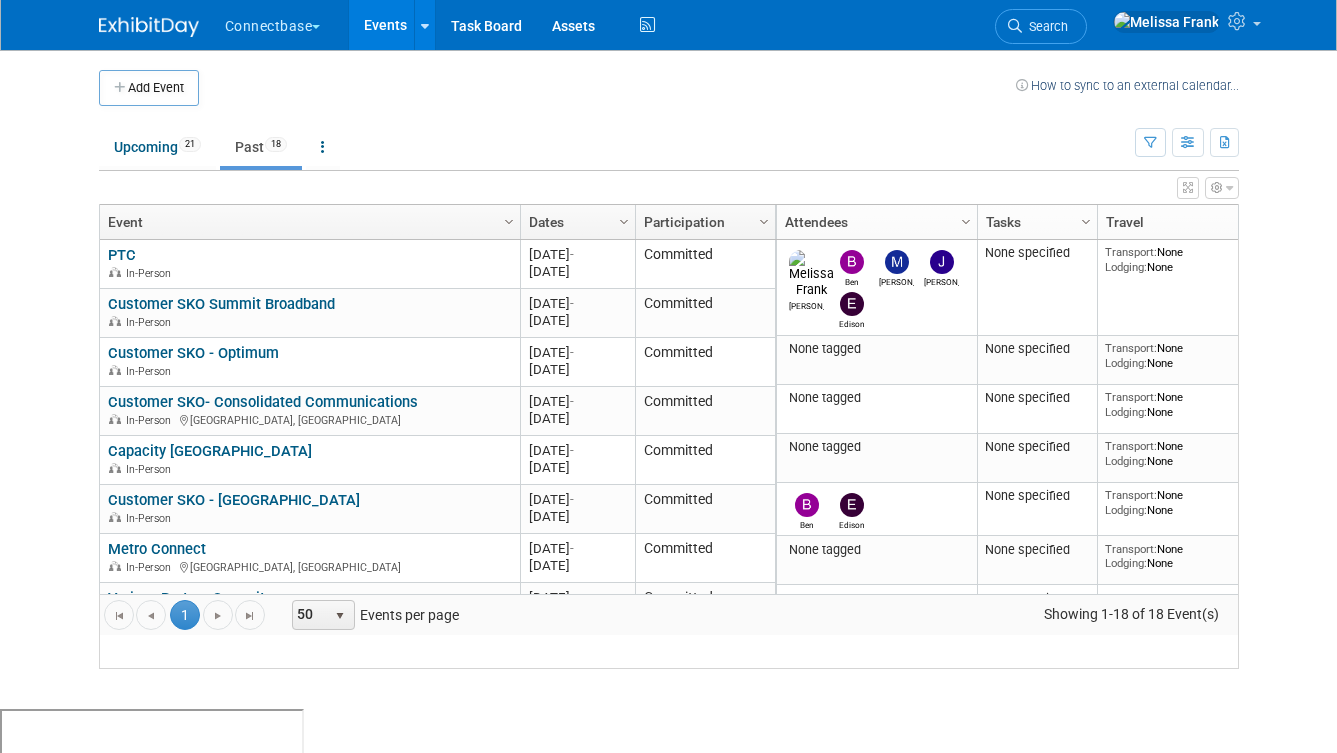 scroll, scrollTop: 0, scrollLeft: 0, axis: both 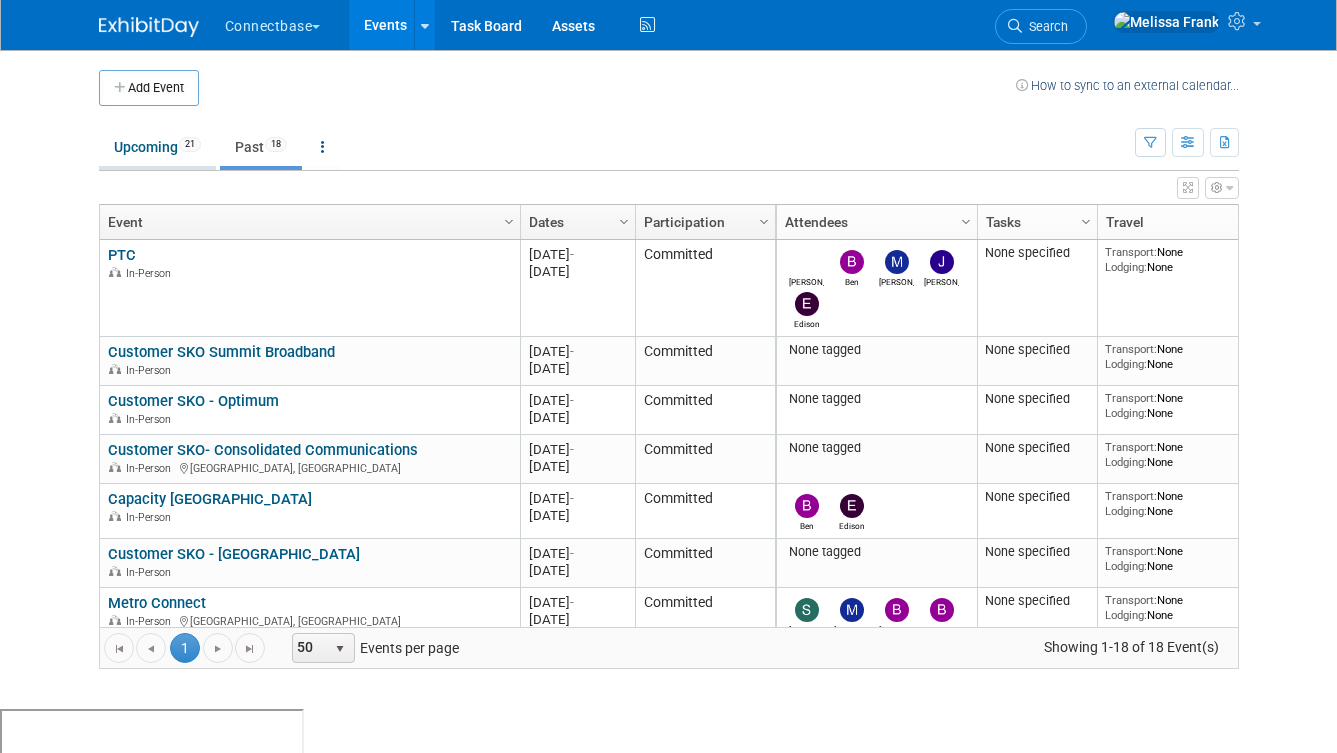 click on "Upcoming
21" at bounding box center [157, 147] 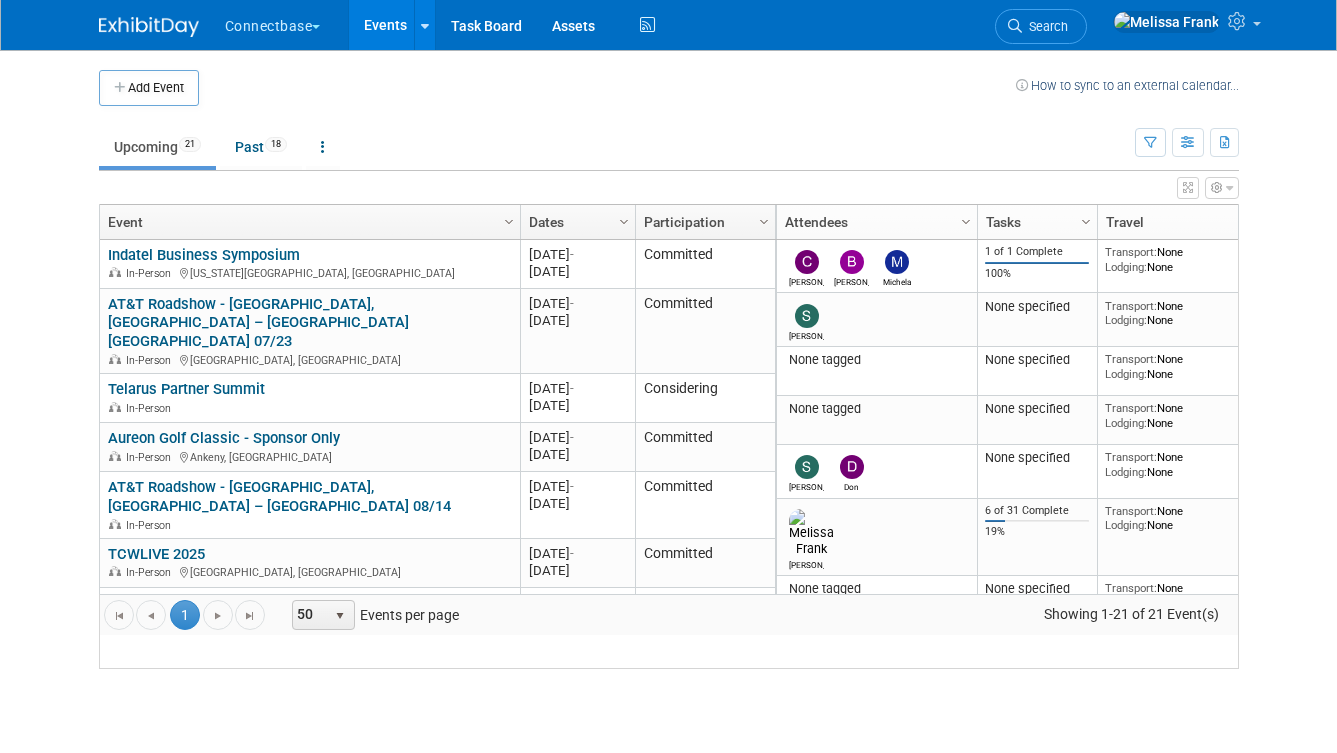 scroll, scrollTop: 0, scrollLeft: 0, axis: both 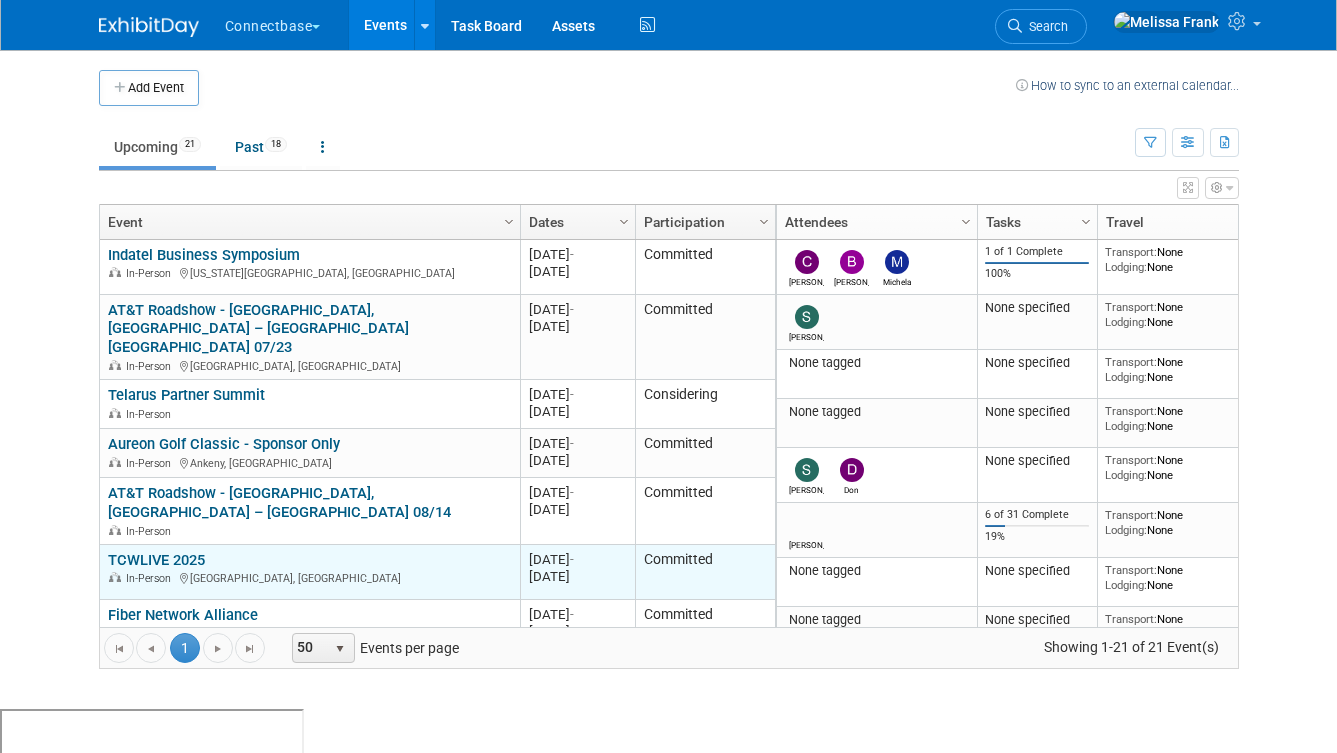 click on "TCWLIVE 2025" at bounding box center (156, 560) 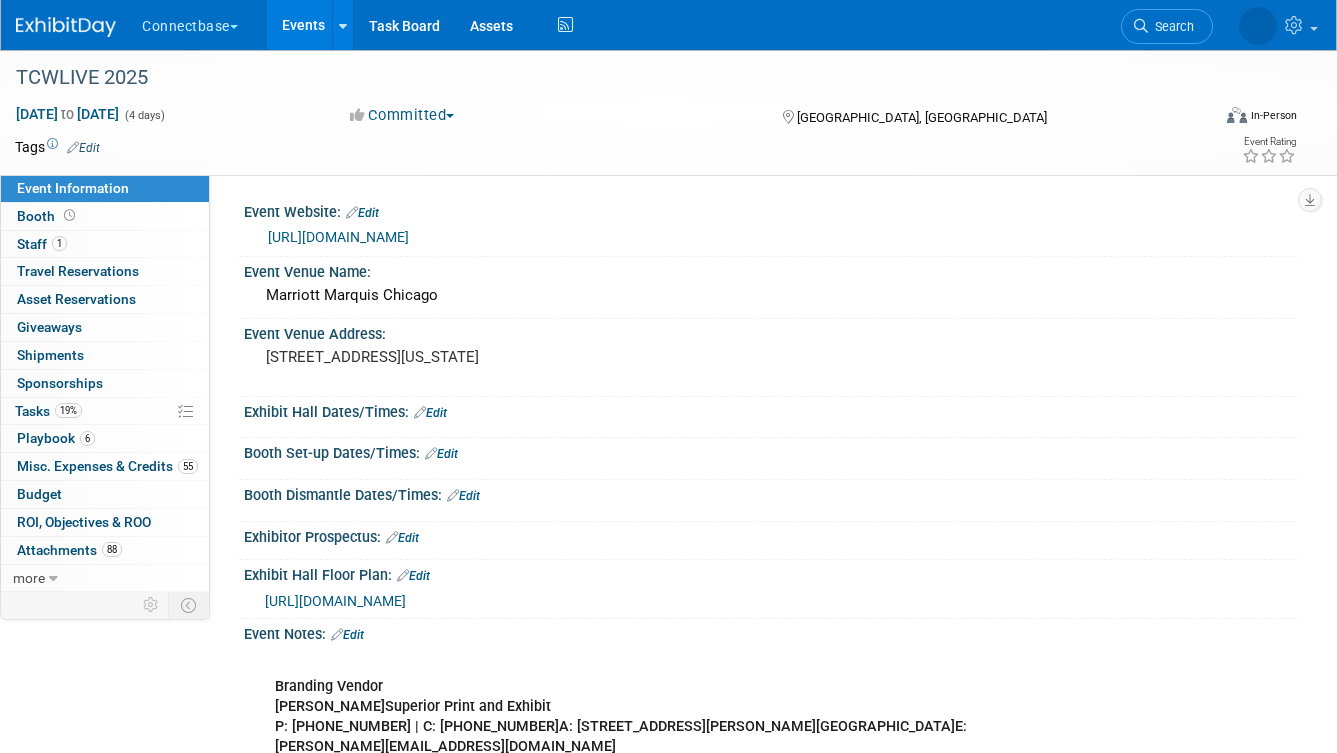 scroll, scrollTop: 0, scrollLeft: 0, axis: both 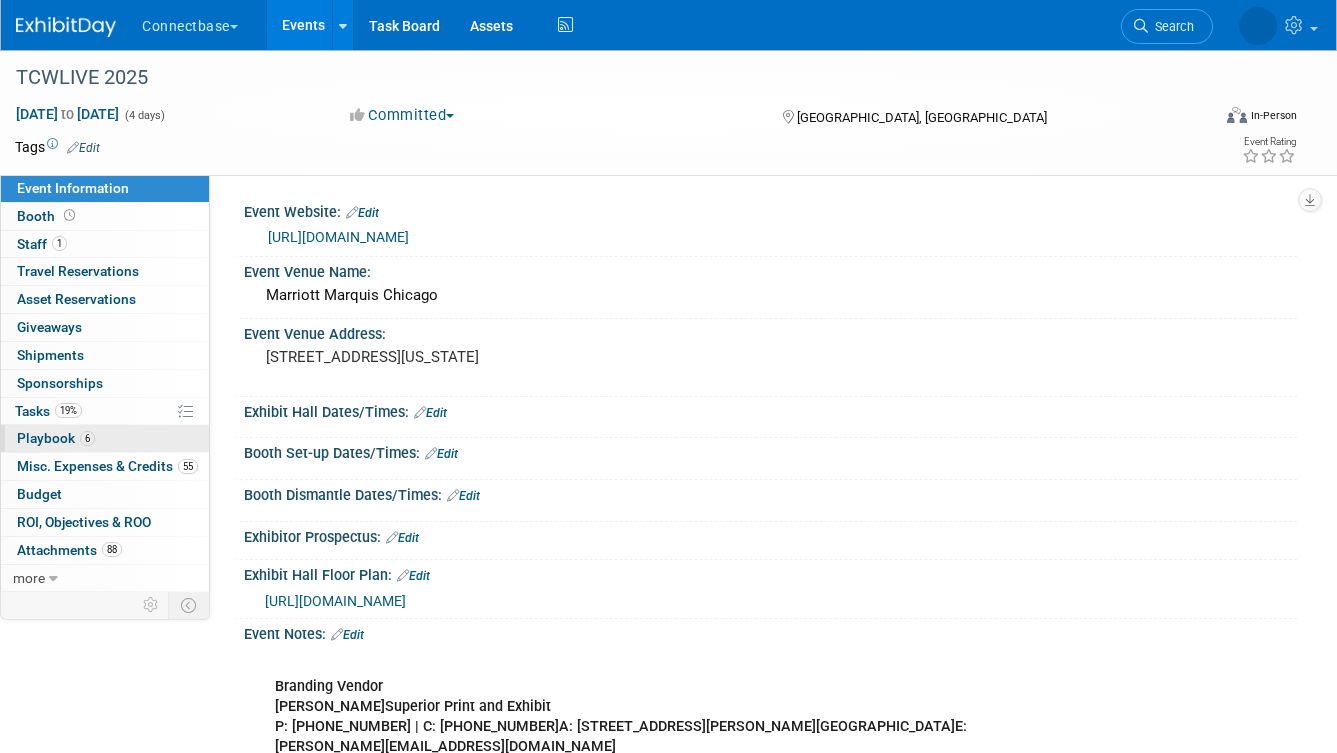 click on "6
Playbook 6" at bounding box center [105, 438] 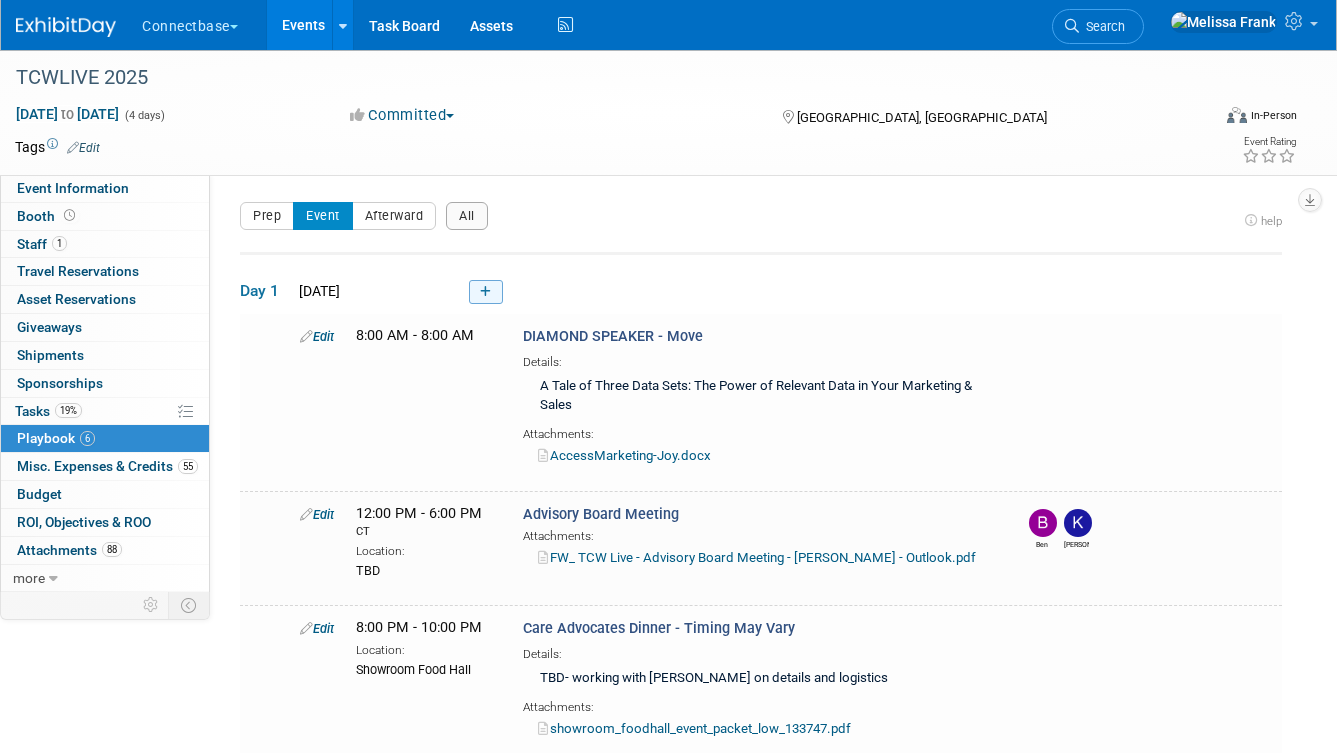 click at bounding box center (485, 292) 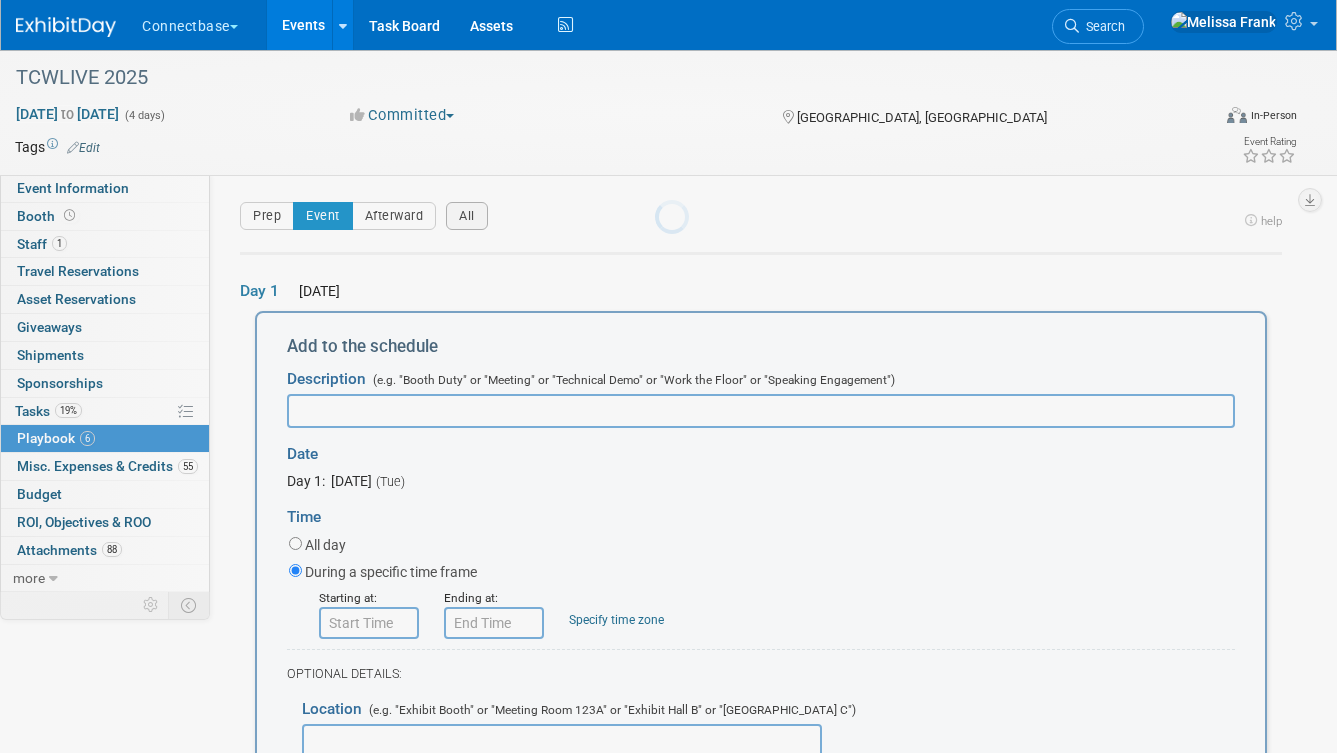 scroll, scrollTop: 36, scrollLeft: 0, axis: vertical 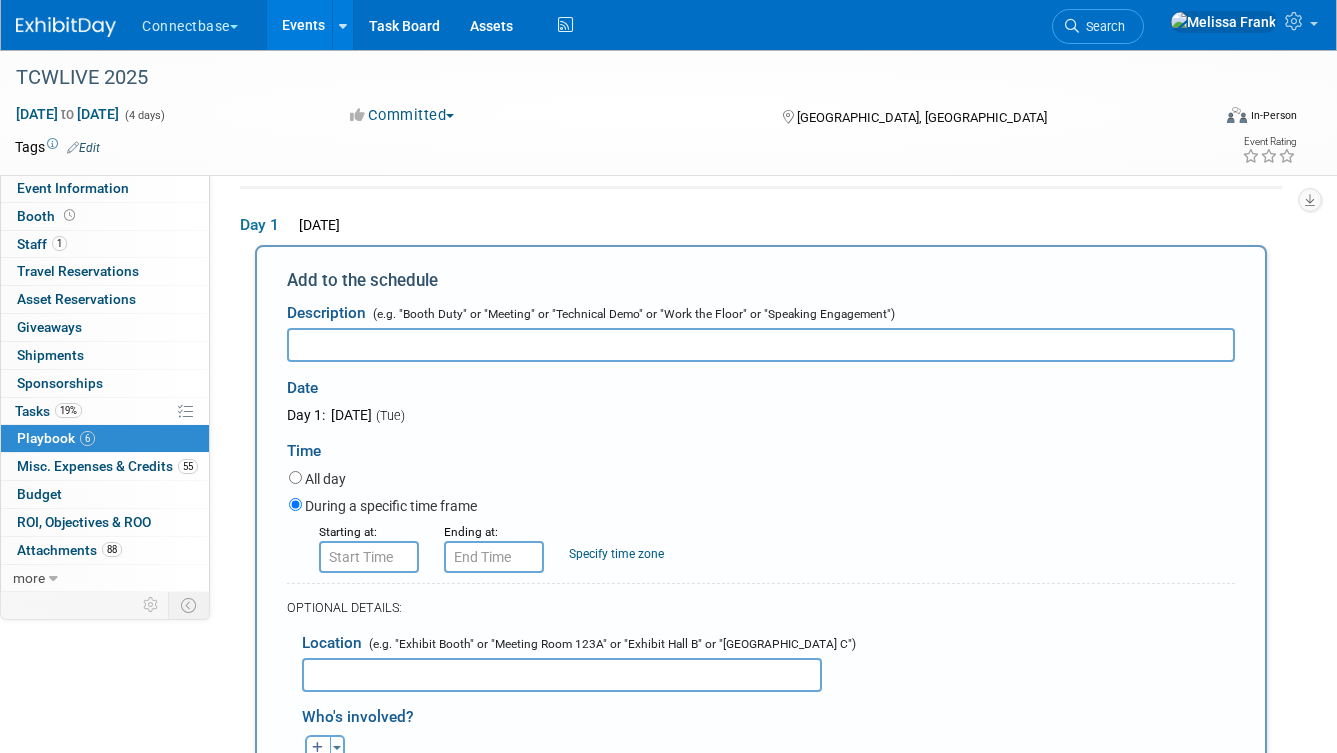 drag, startPoint x: 350, startPoint y: 346, endPoint x: 360, endPoint y: 343, distance: 10.440307 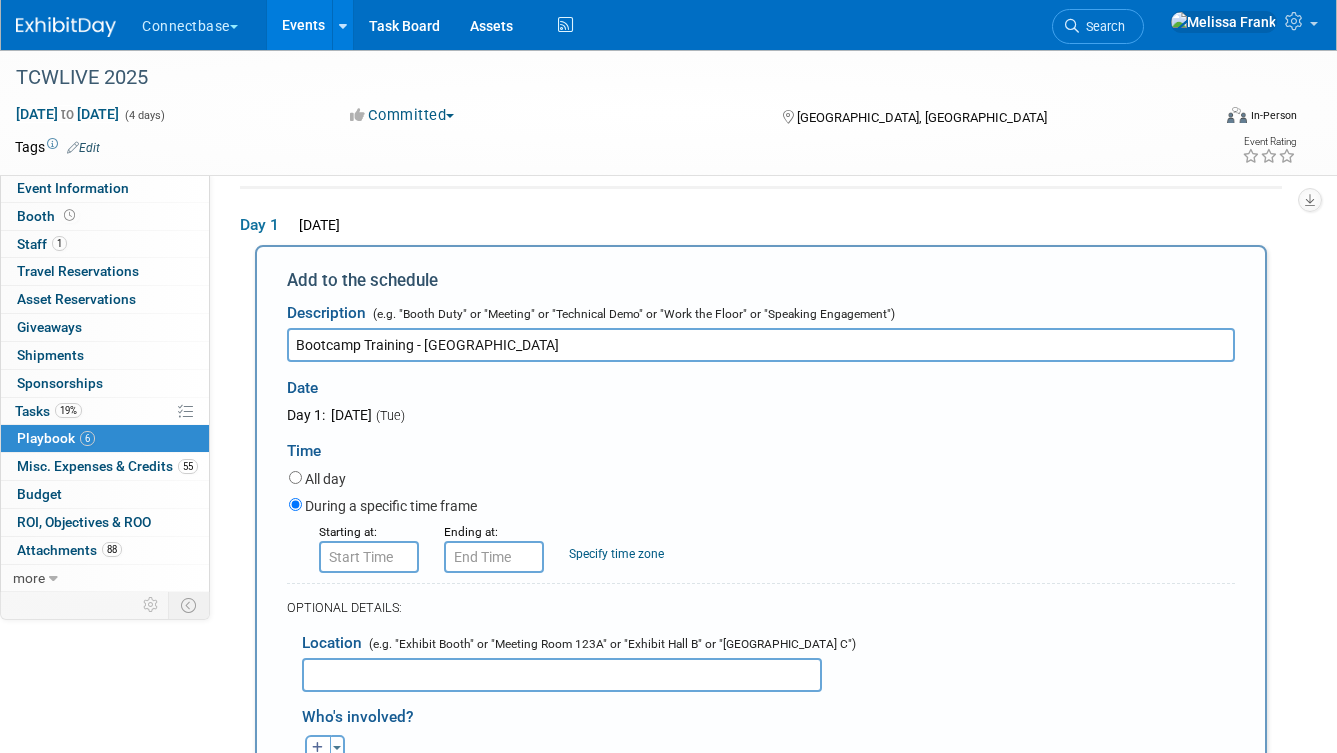 type on "Bootcamp Training - [GEOGRAPHIC_DATA]" 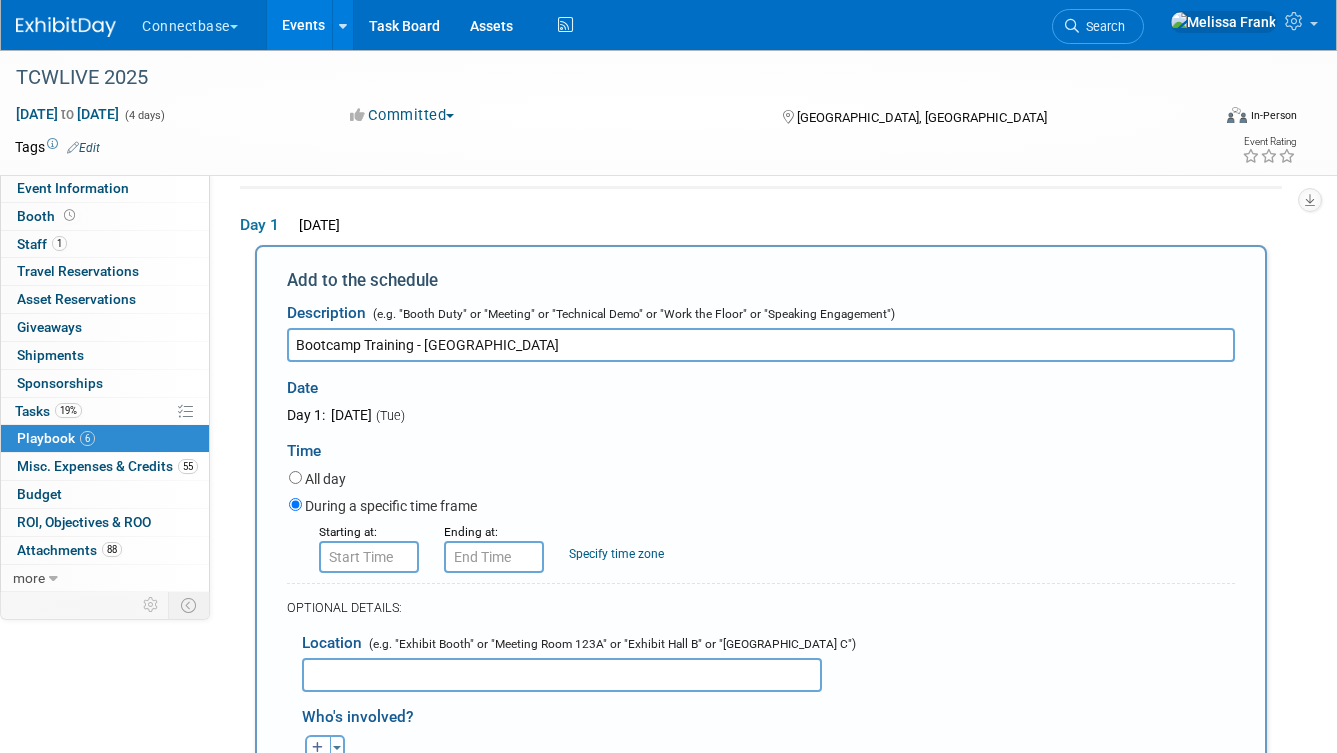 type on "8:00 AM" 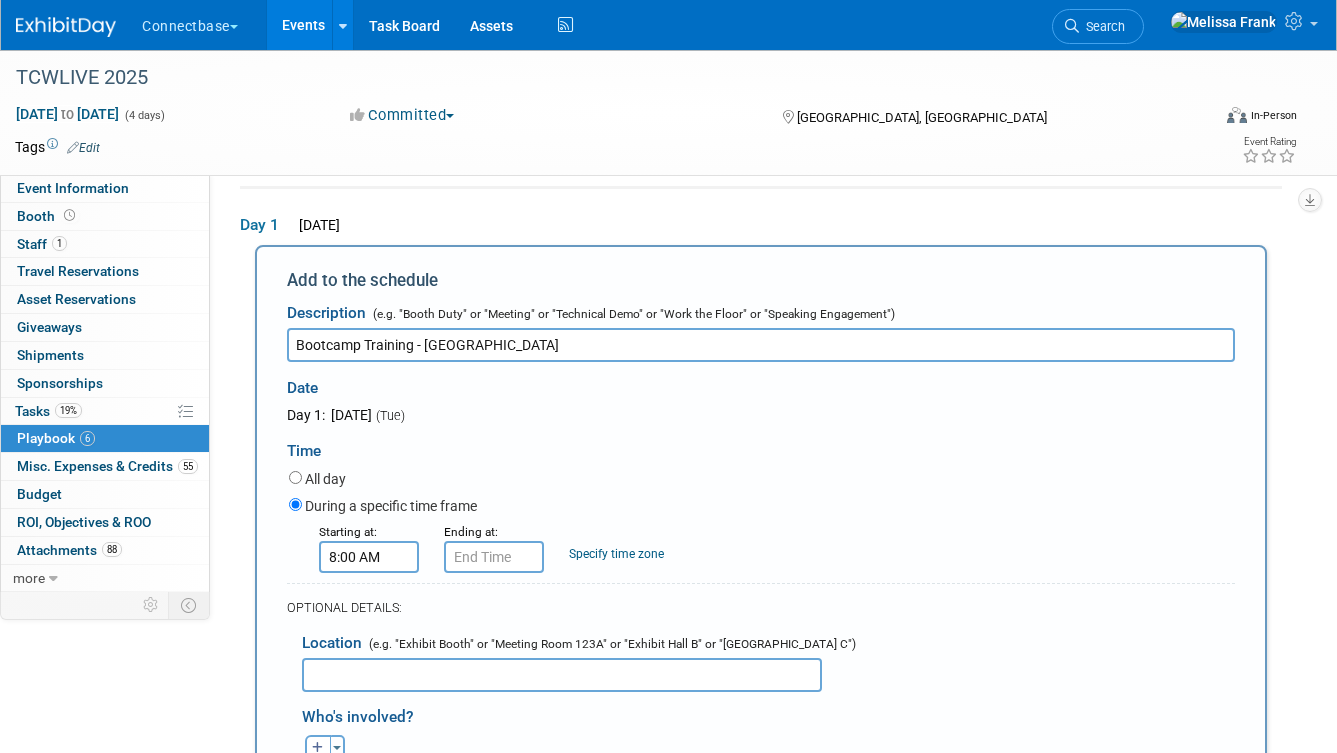 click on "8:00 AM" at bounding box center (369, 557) 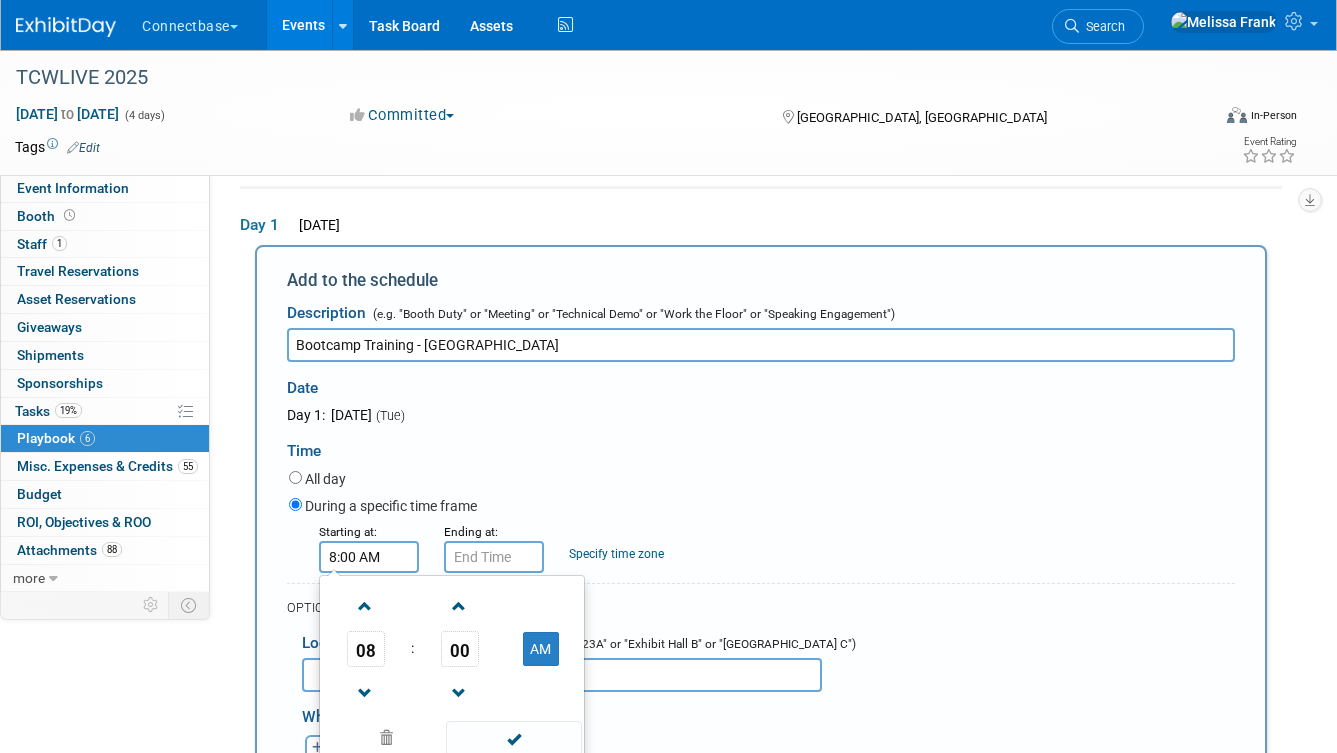 click on "08 : 00 AM 12 01 02 03 04 05 06 07 08 09 10 11 00 05 10 15 20 25 30 35 40 45 50 55" at bounding box center (452, 668) 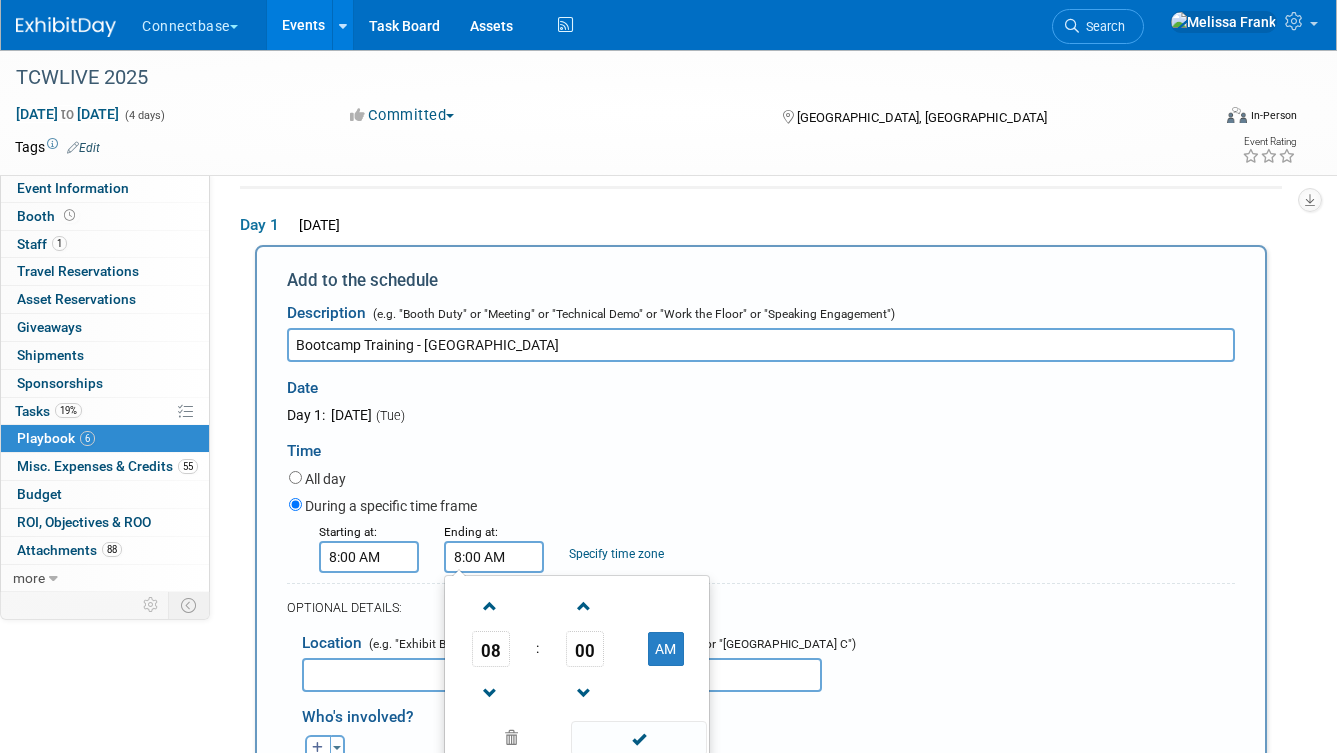 click on "8:00 AM" at bounding box center (494, 557) 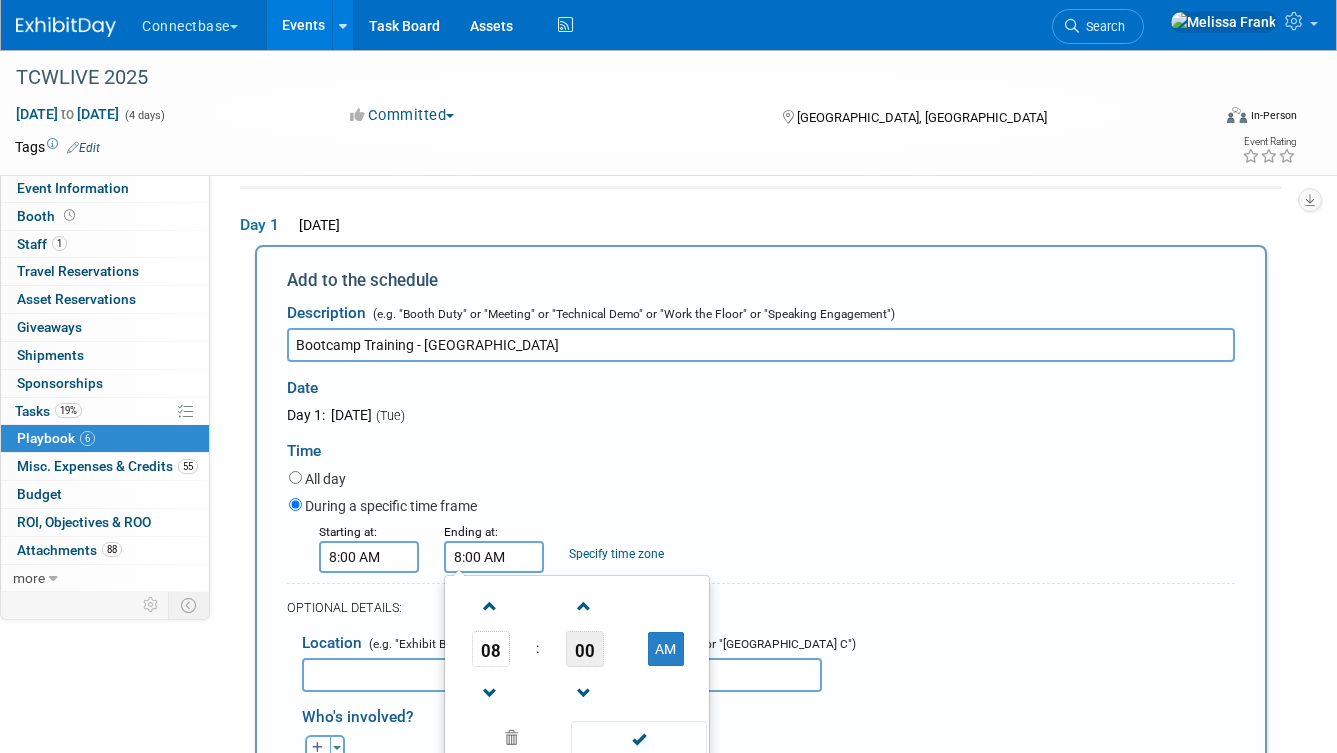 click on "00" at bounding box center (585, 649) 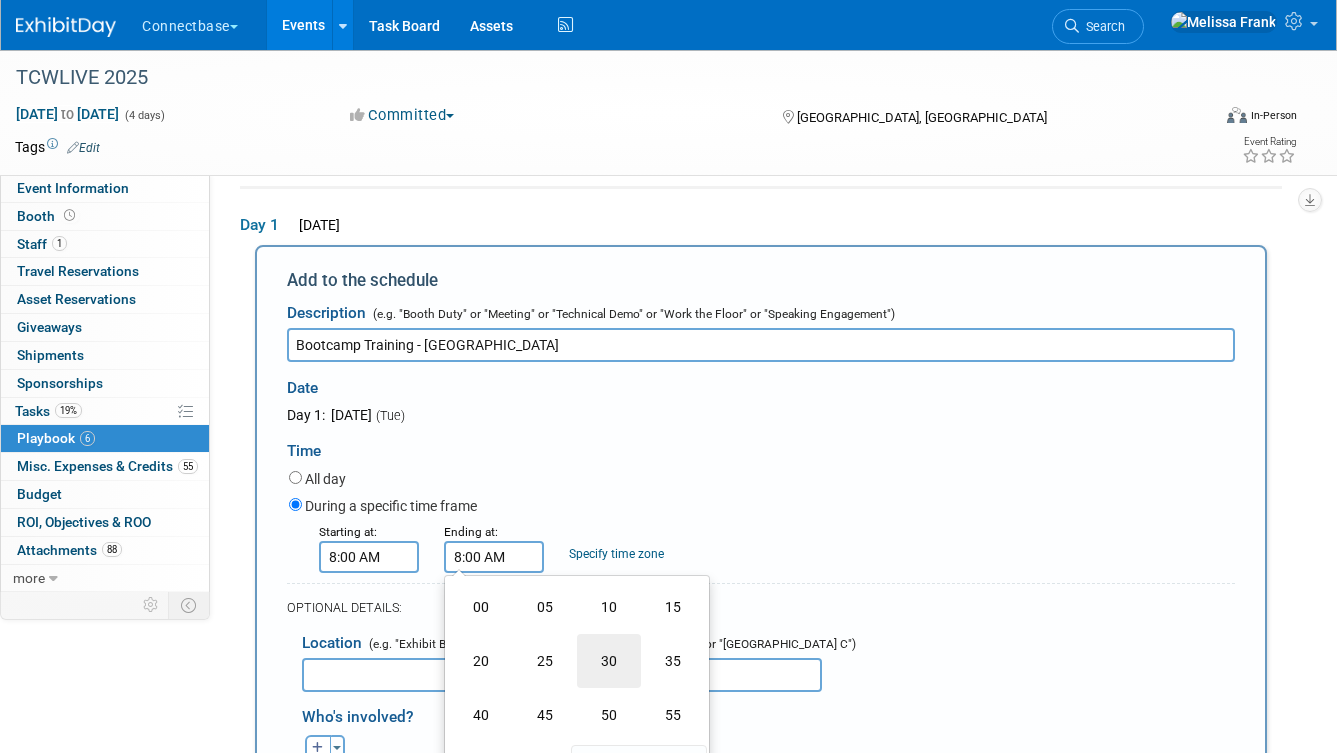 click on "30" at bounding box center (609, 661) 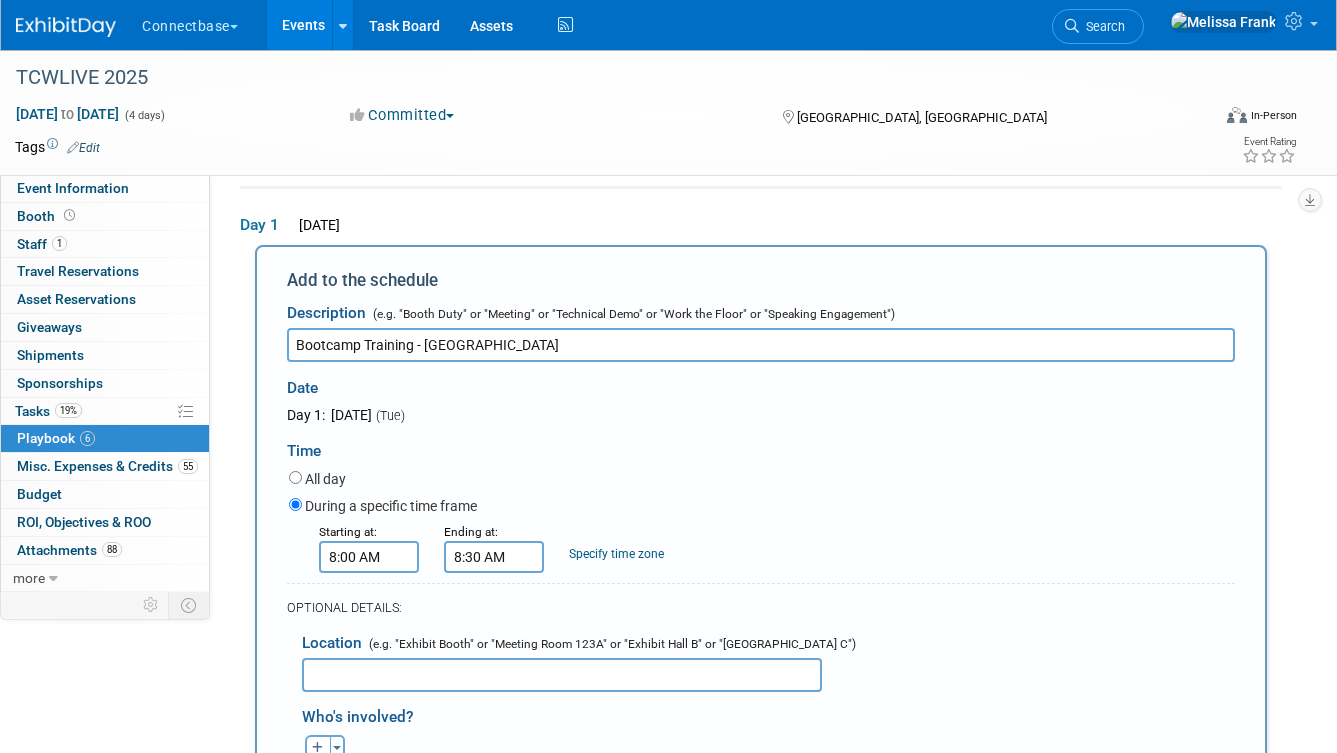 click on "All day" at bounding box center (762, 480) 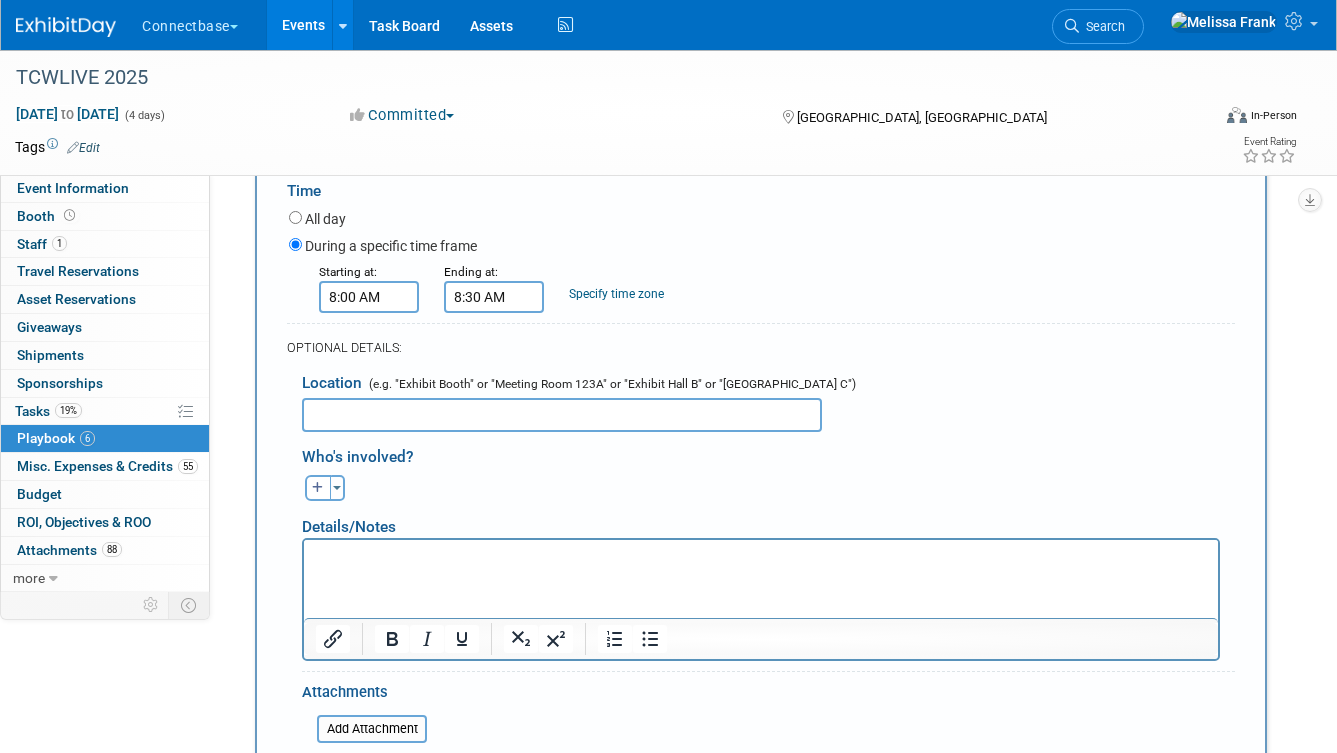 scroll, scrollTop: 405, scrollLeft: 0, axis: vertical 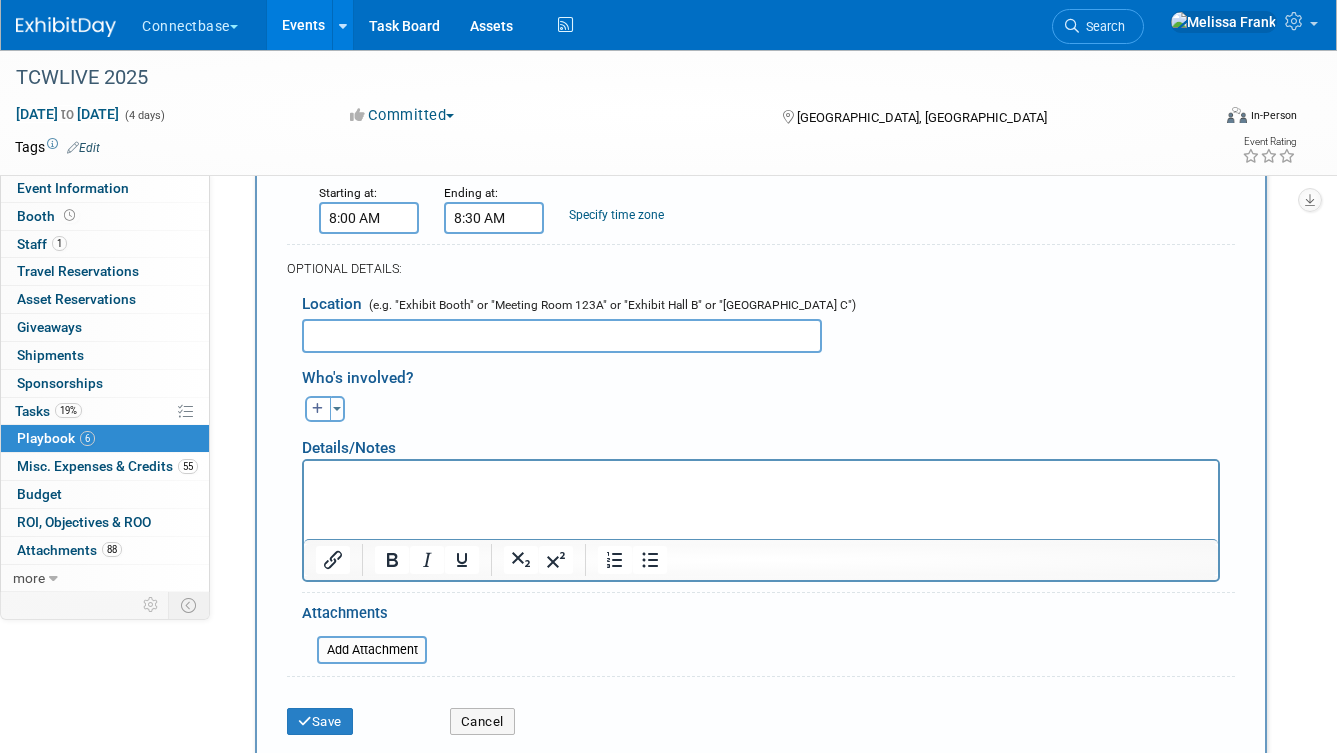 click on "Specify time zone" at bounding box center [616, 215] 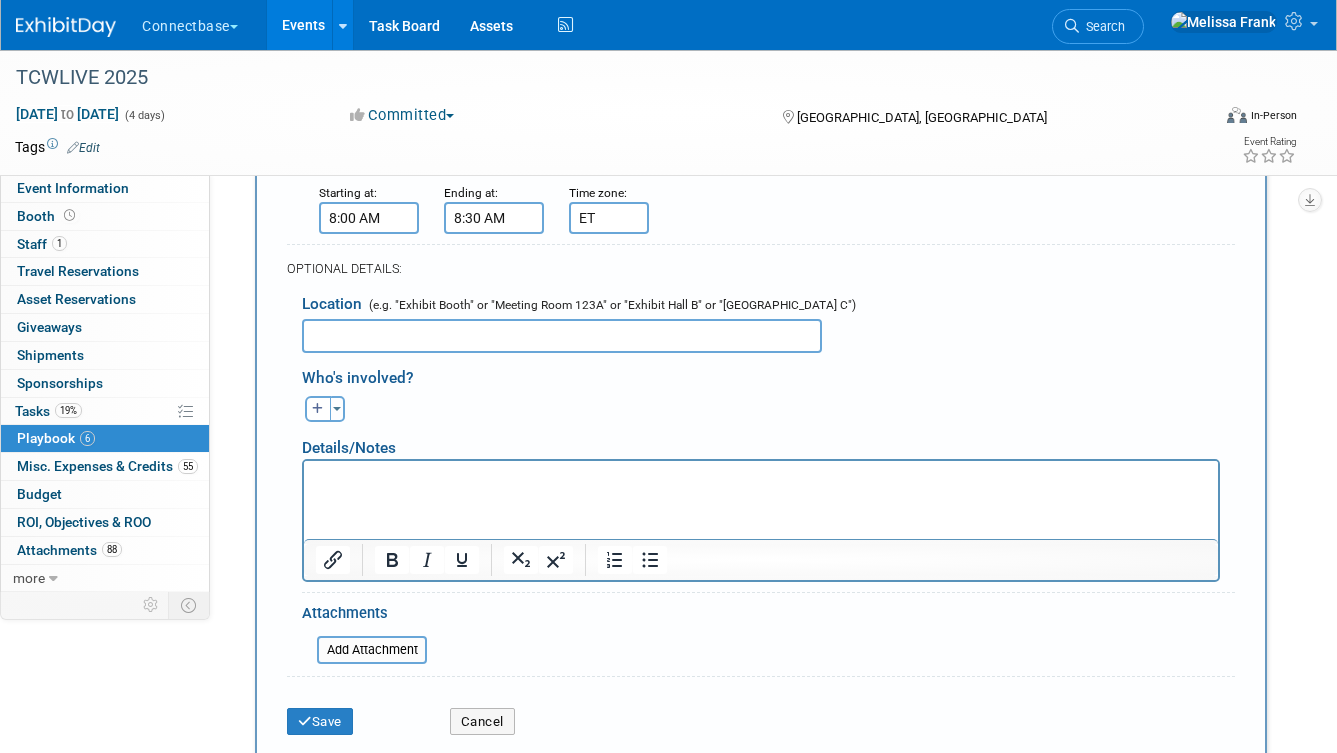 type on "E" 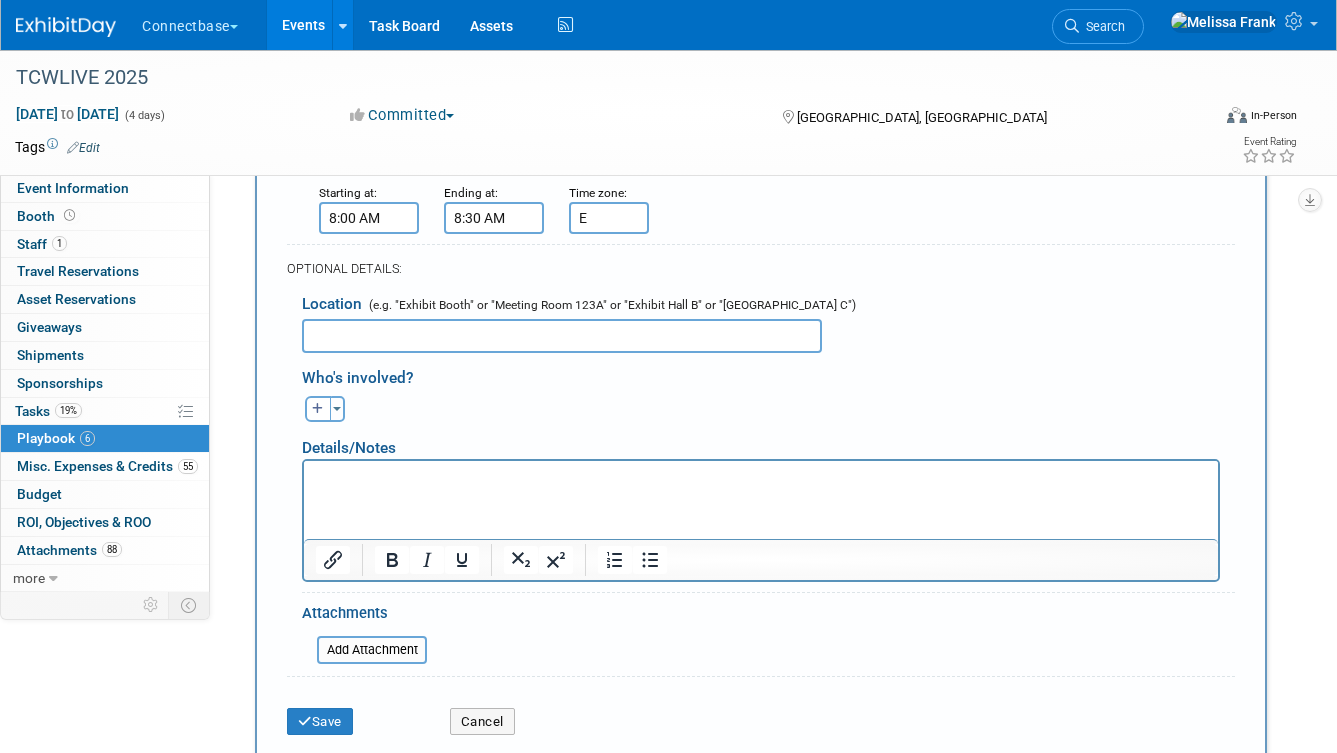 type 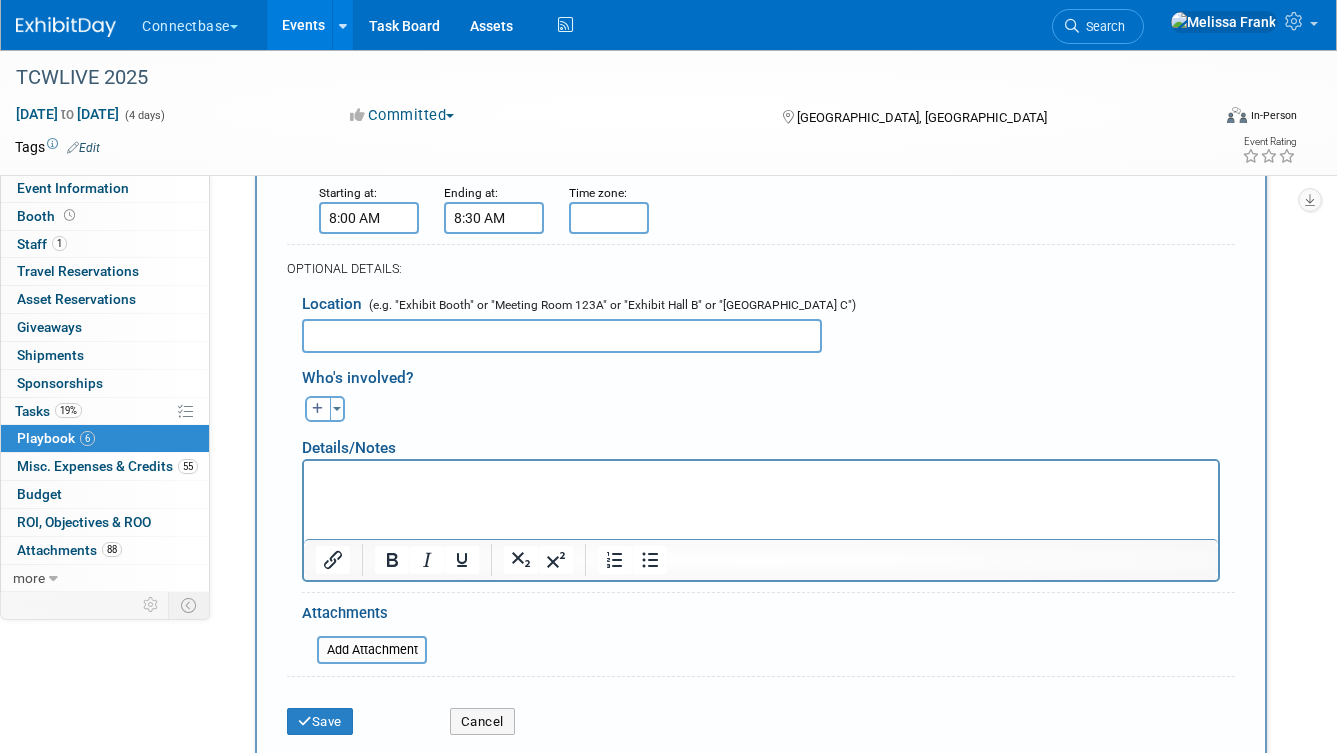 click on "(e.g. "Exhibit Booth" or "Meeting Room 123A" or "Exhibit Hall B" or "[GEOGRAPHIC_DATA] C")" at bounding box center (610, 305) 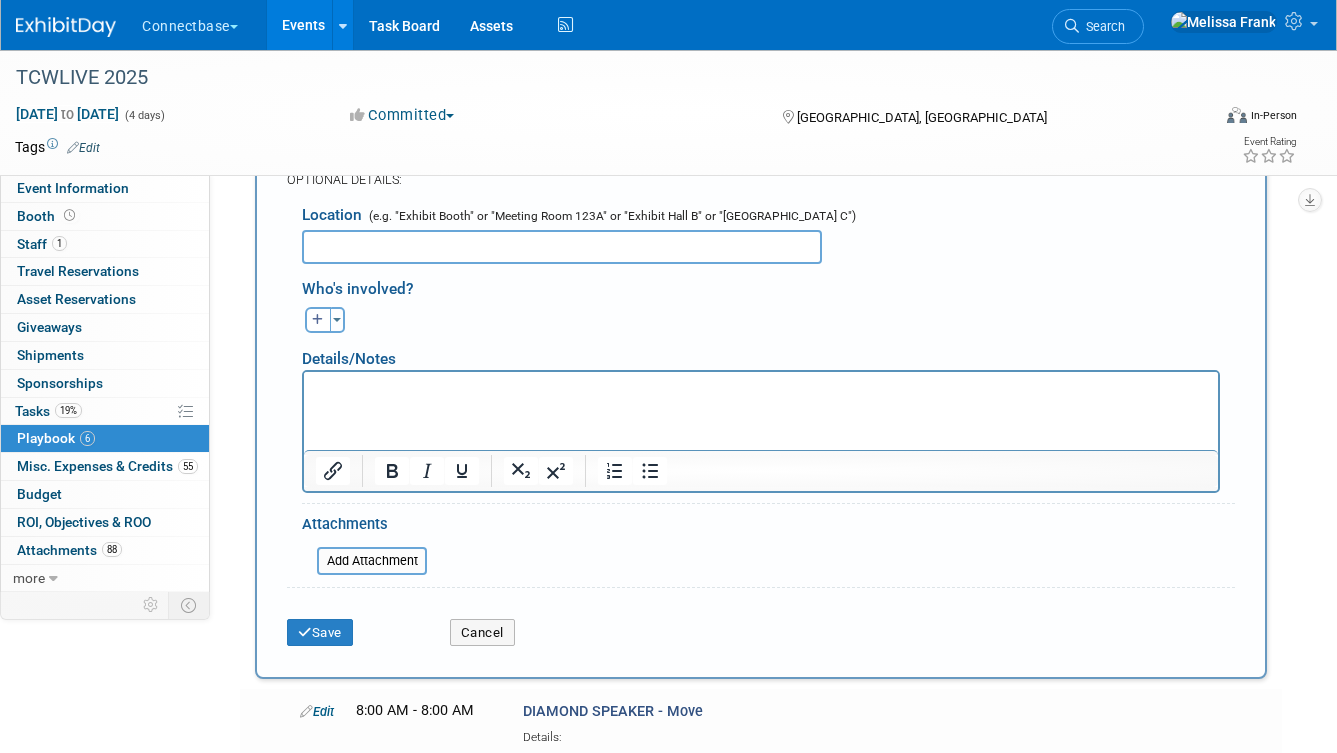 scroll, scrollTop: 500, scrollLeft: 0, axis: vertical 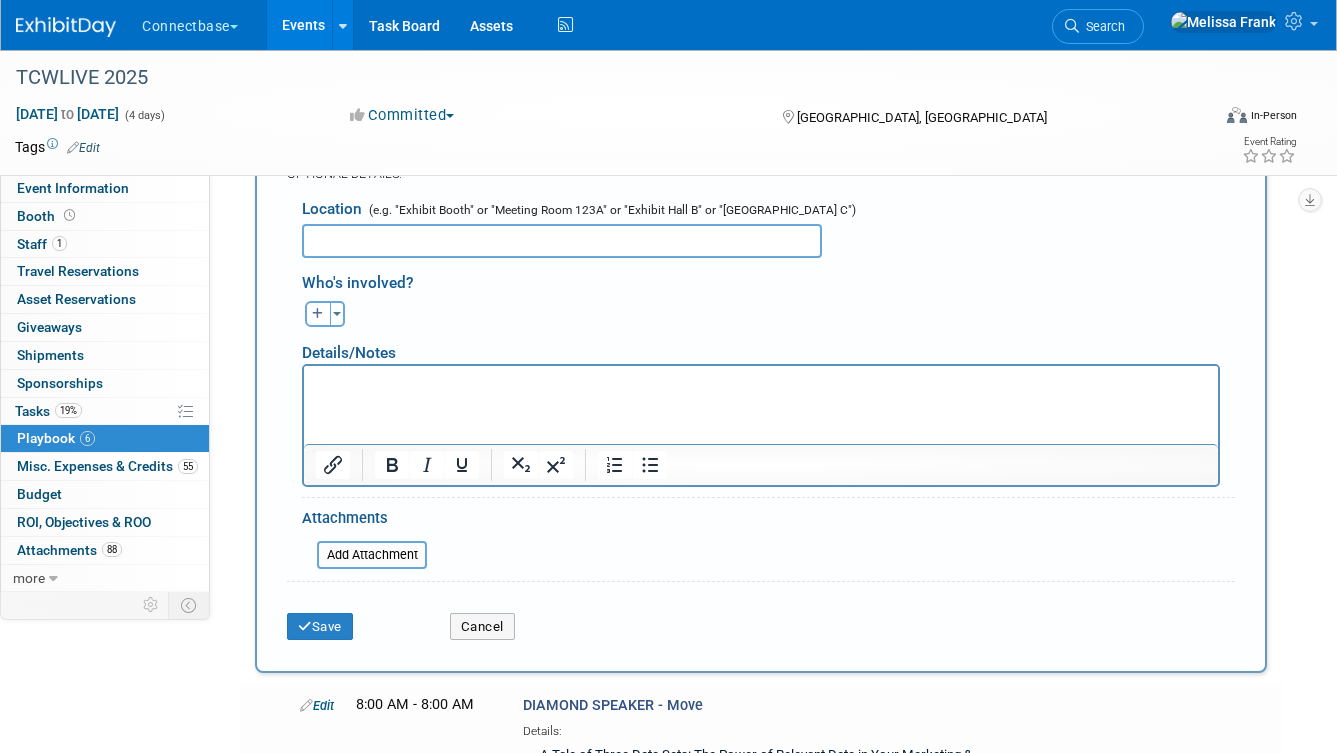 click at bounding box center (761, 383) 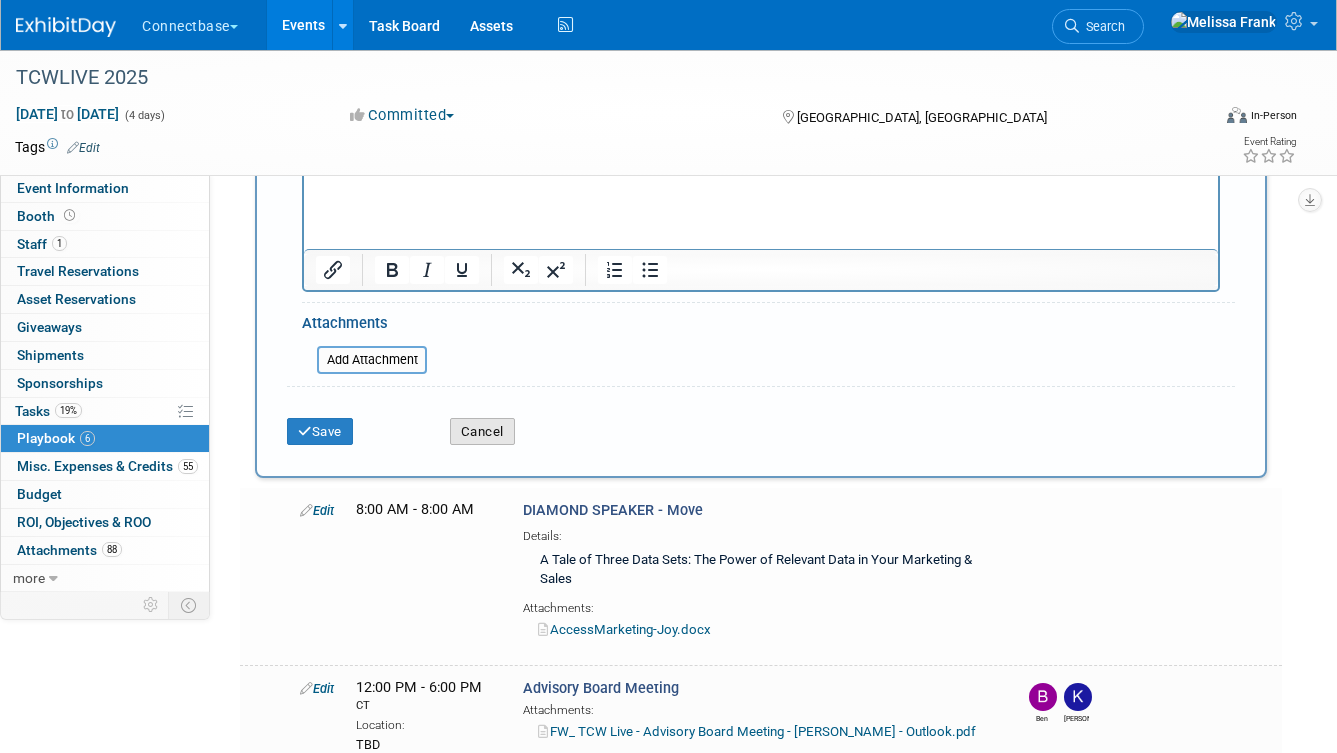 click on "Cancel" at bounding box center [482, 432] 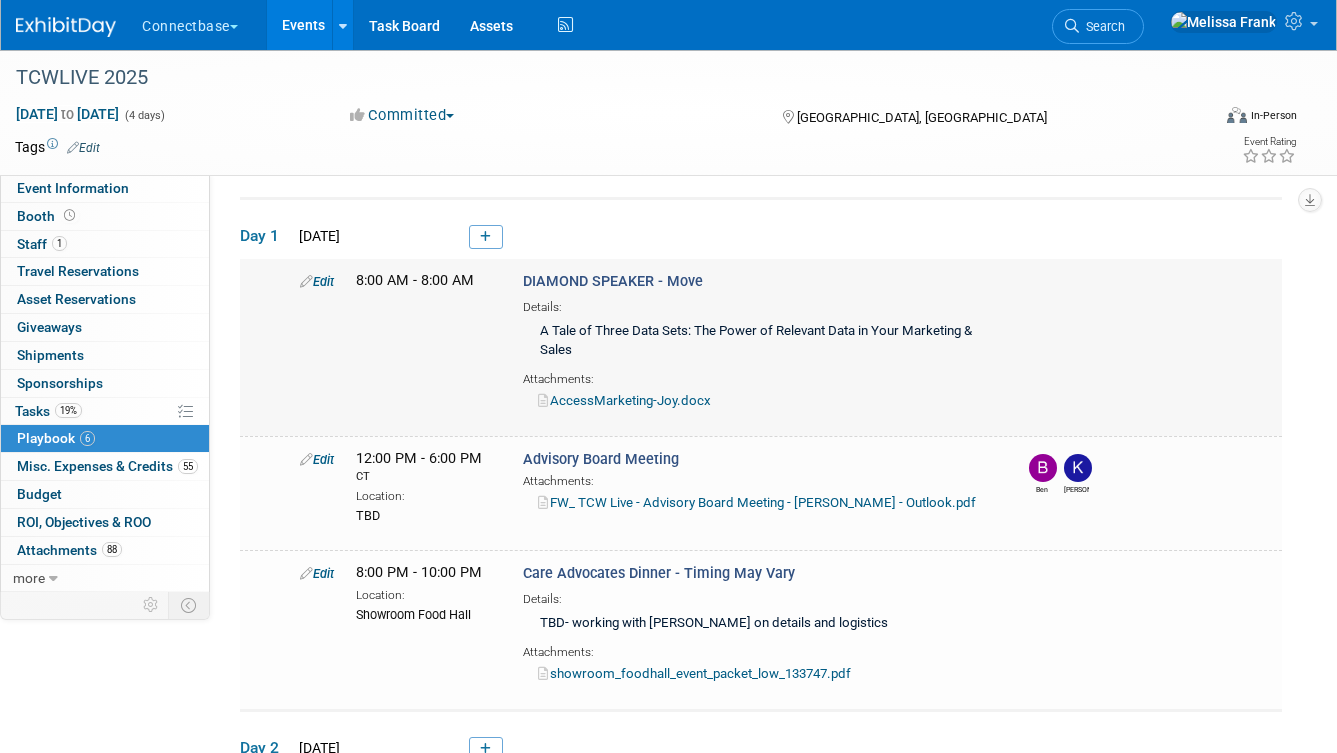 scroll, scrollTop: 0, scrollLeft: 0, axis: both 